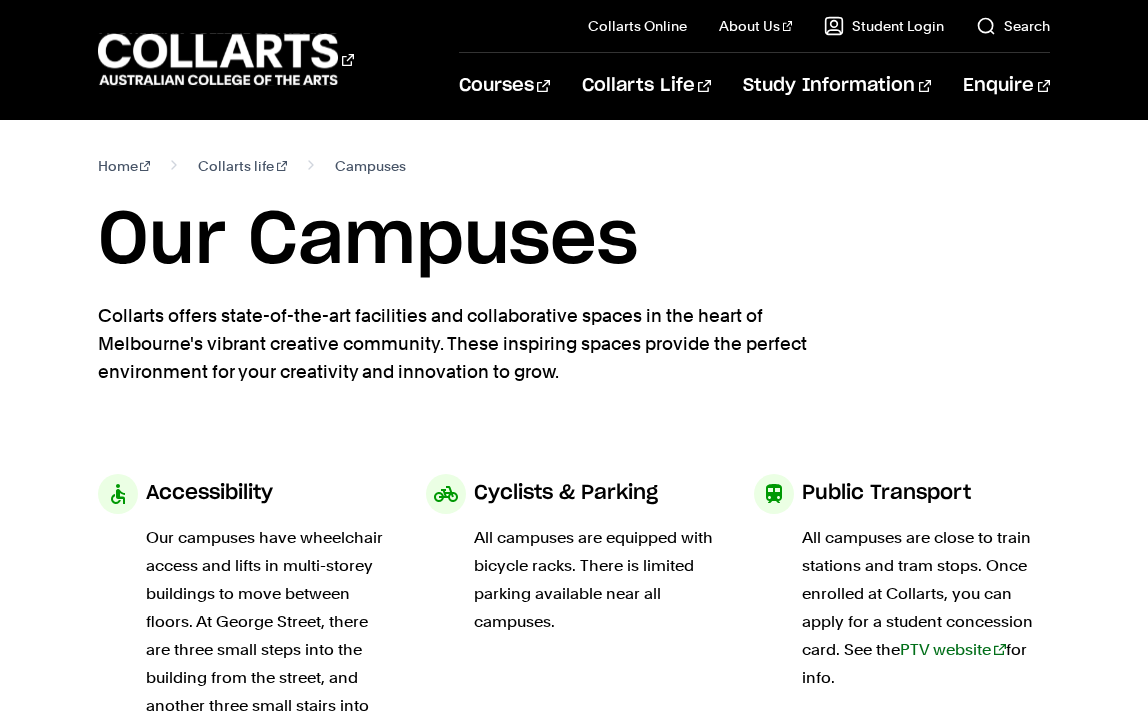 scroll, scrollTop: 280, scrollLeft: 0, axis: vertical 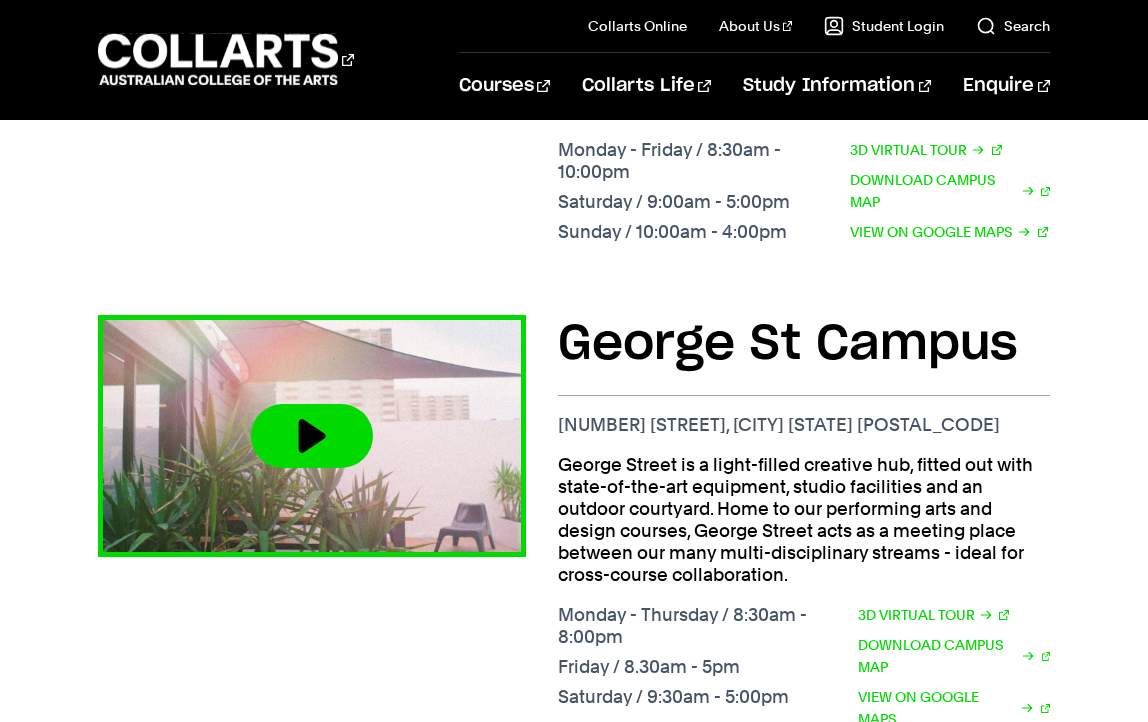 click at bounding box center (312, 436) 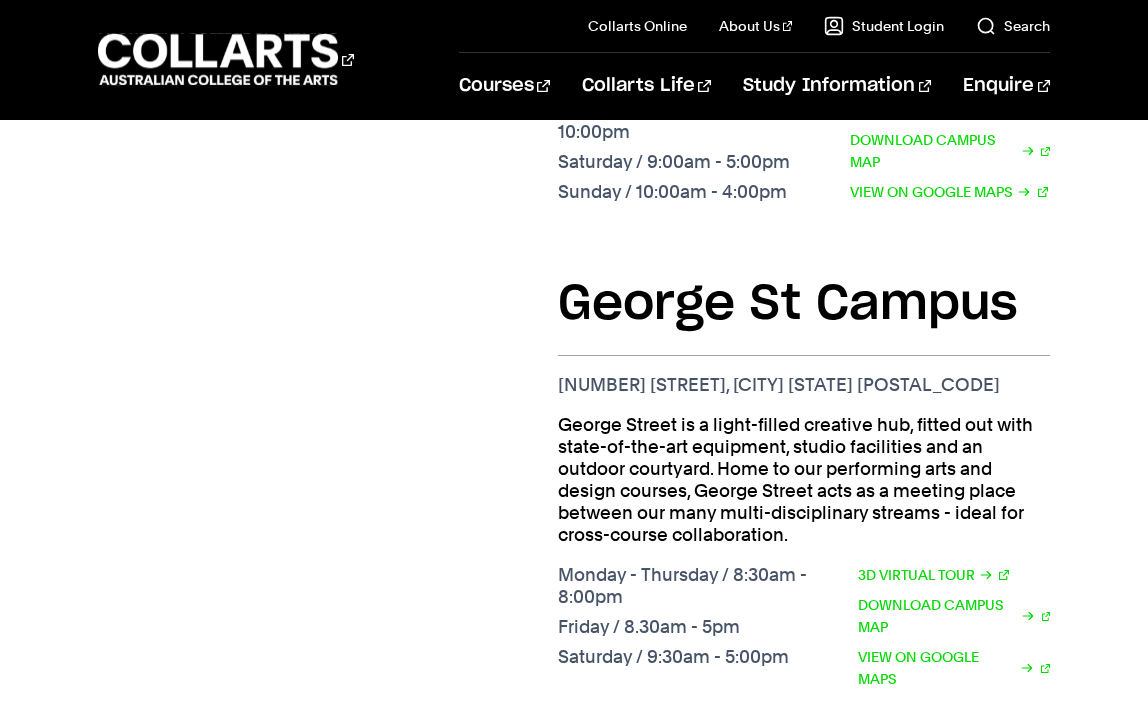 scroll, scrollTop: 1306, scrollLeft: 0, axis: vertical 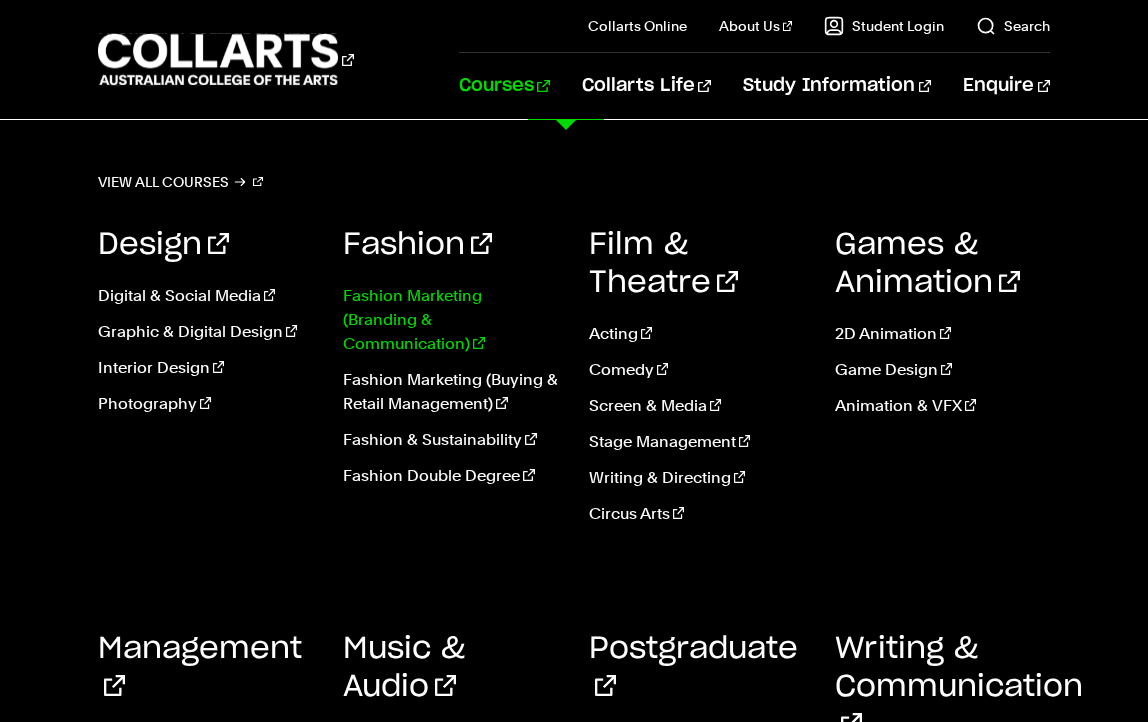 click on "Fashion Marketing (Branding & Communication)" at bounding box center (451, 320) 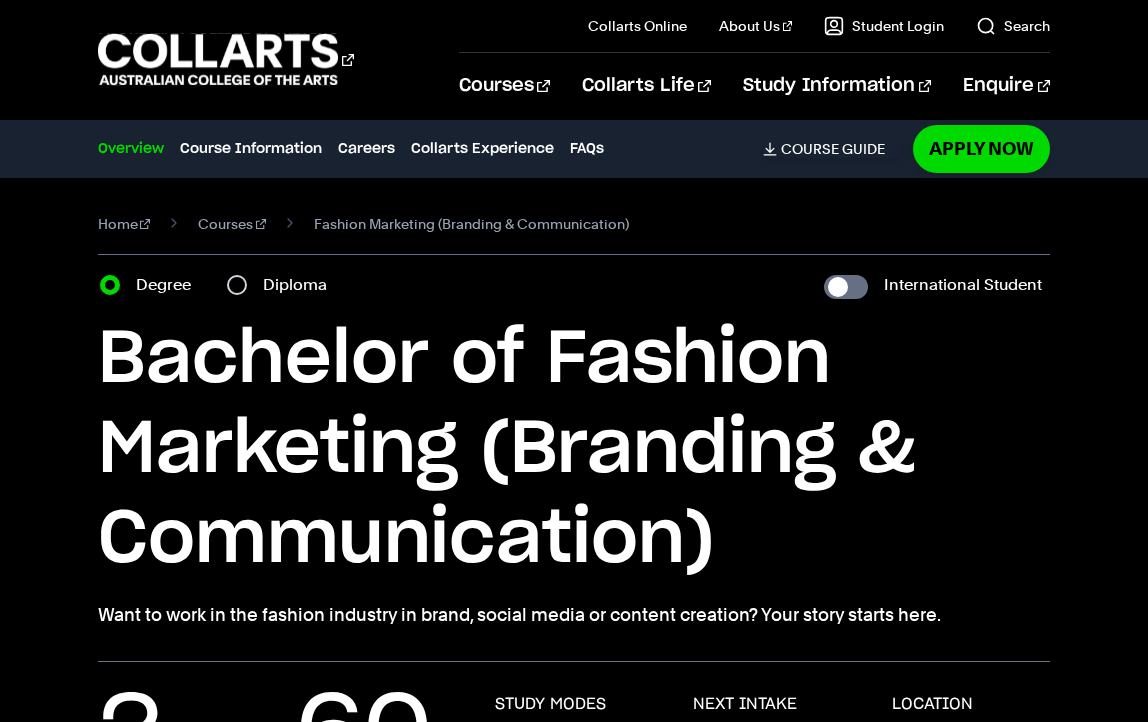 scroll, scrollTop: 625, scrollLeft: 0, axis: vertical 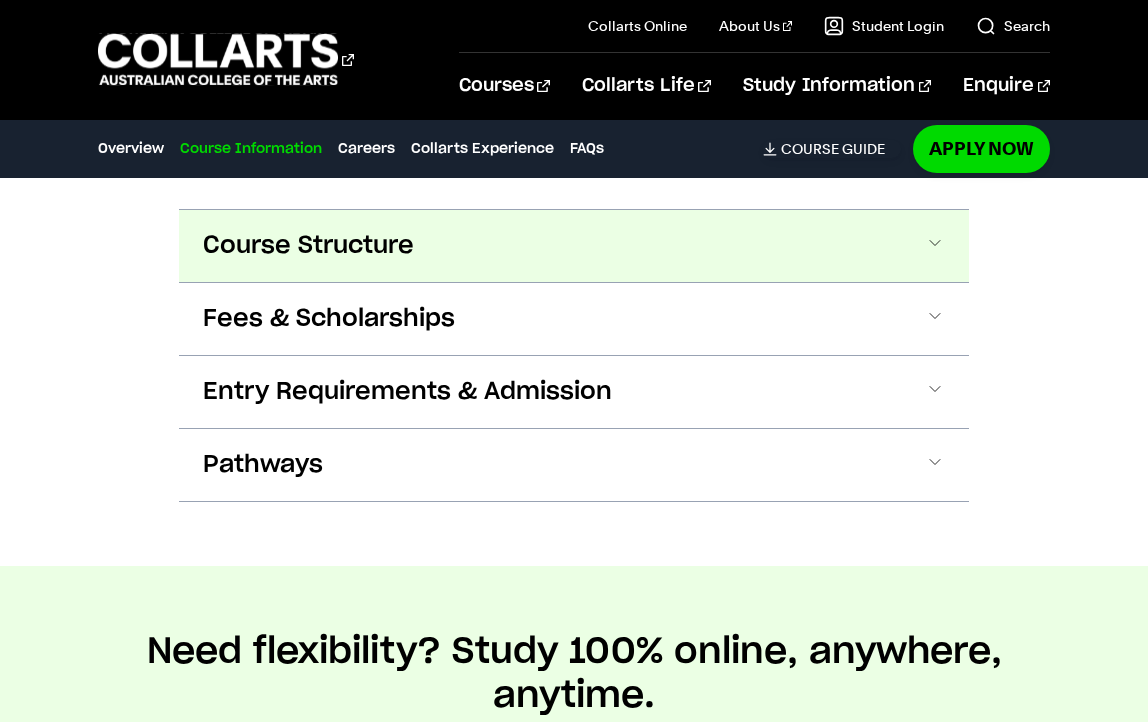 click on "Course Structure" at bounding box center (574, 246) 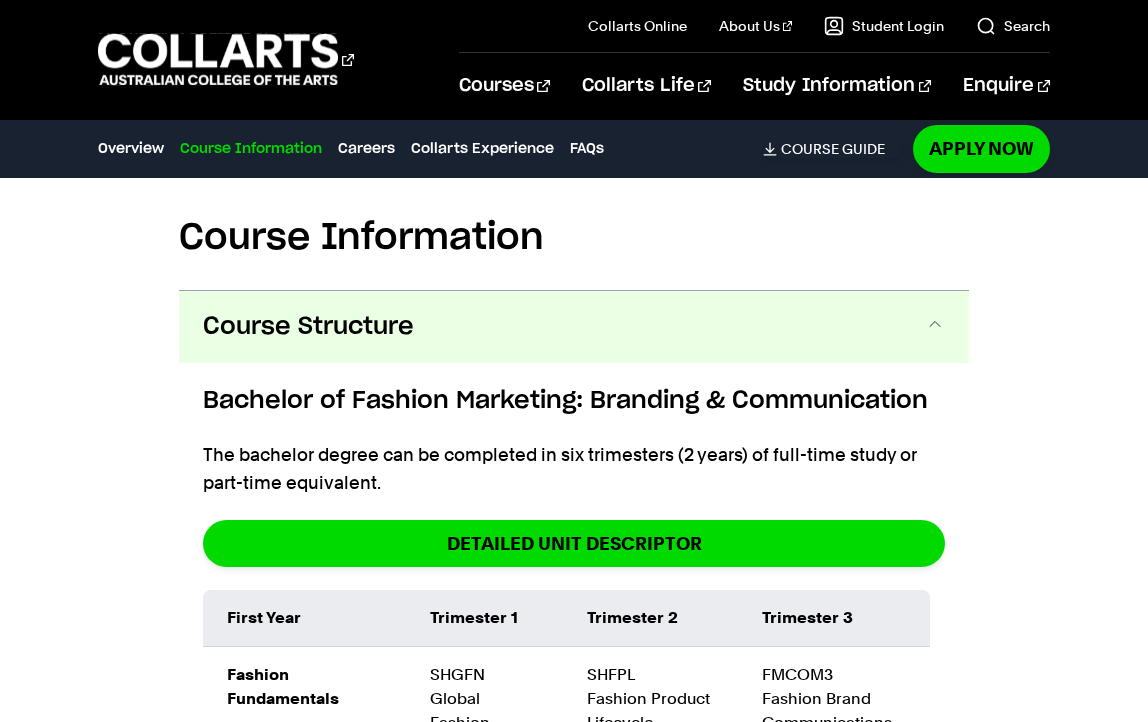 scroll, scrollTop: 2302, scrollLeft: 0, axis: vertical 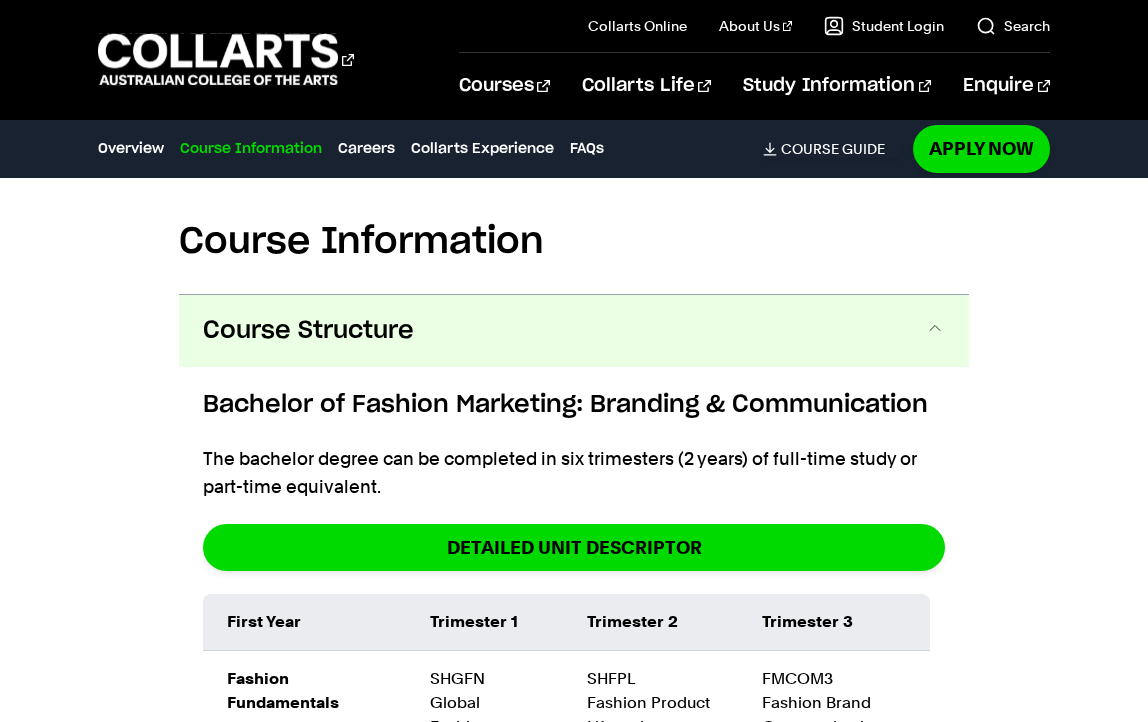 click on "Course Structure" at bounding box center (574, 331) 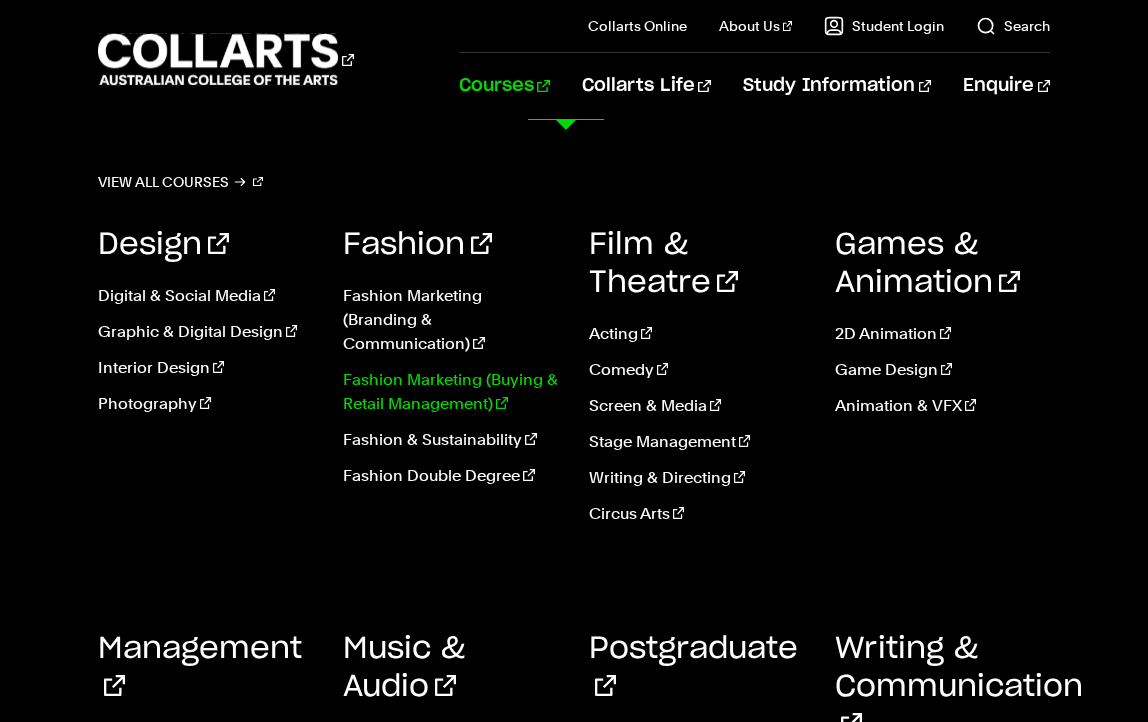 click on "Fashion Marketing (Buying & Retail Management)" at bounding box center (451, 392) 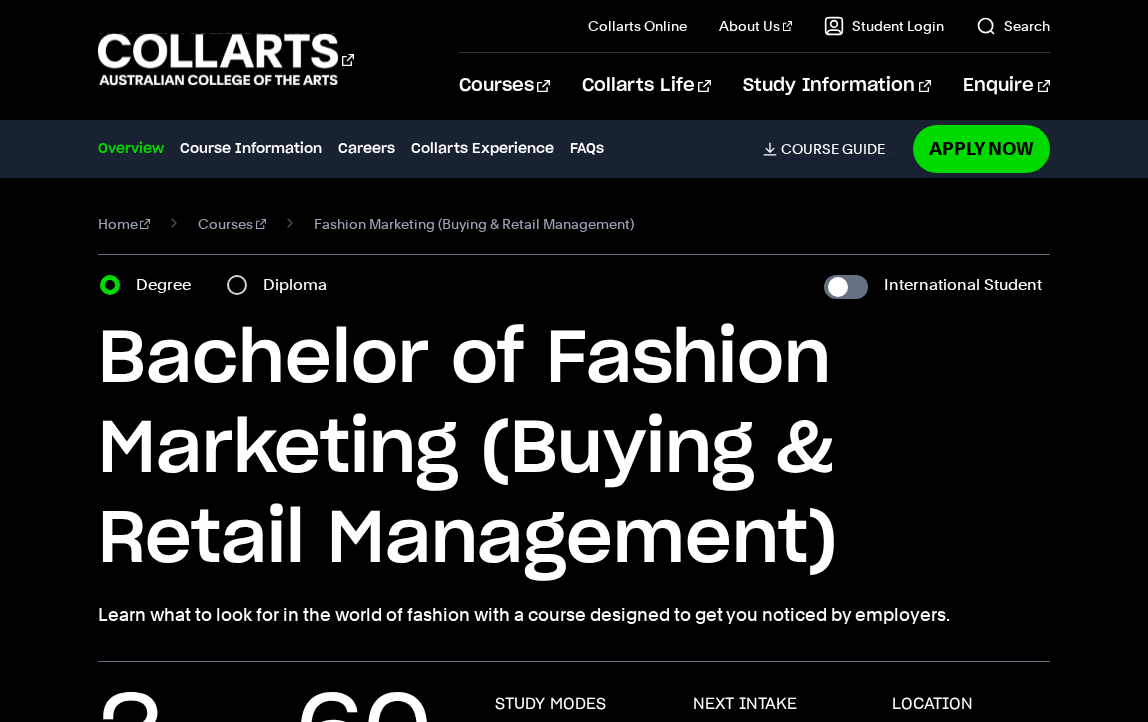 scroll, scrollTop: 0, scrollLeft: 0, axis: both 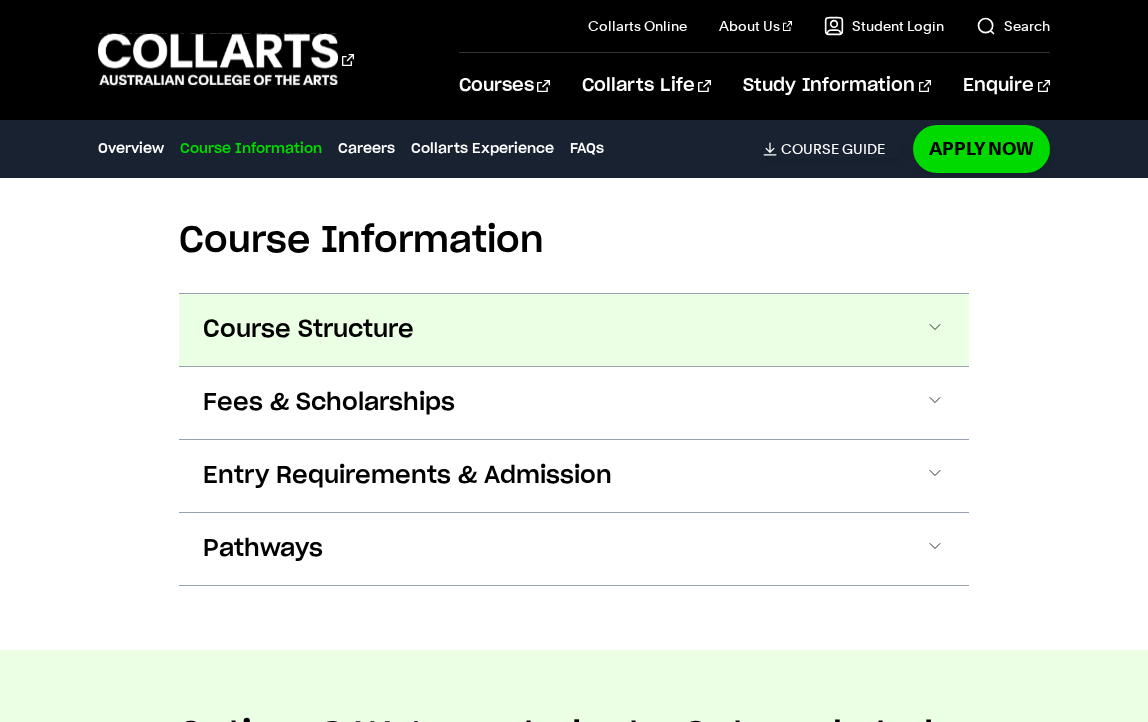click on "Course Structure" at bounding box center [574, 330] 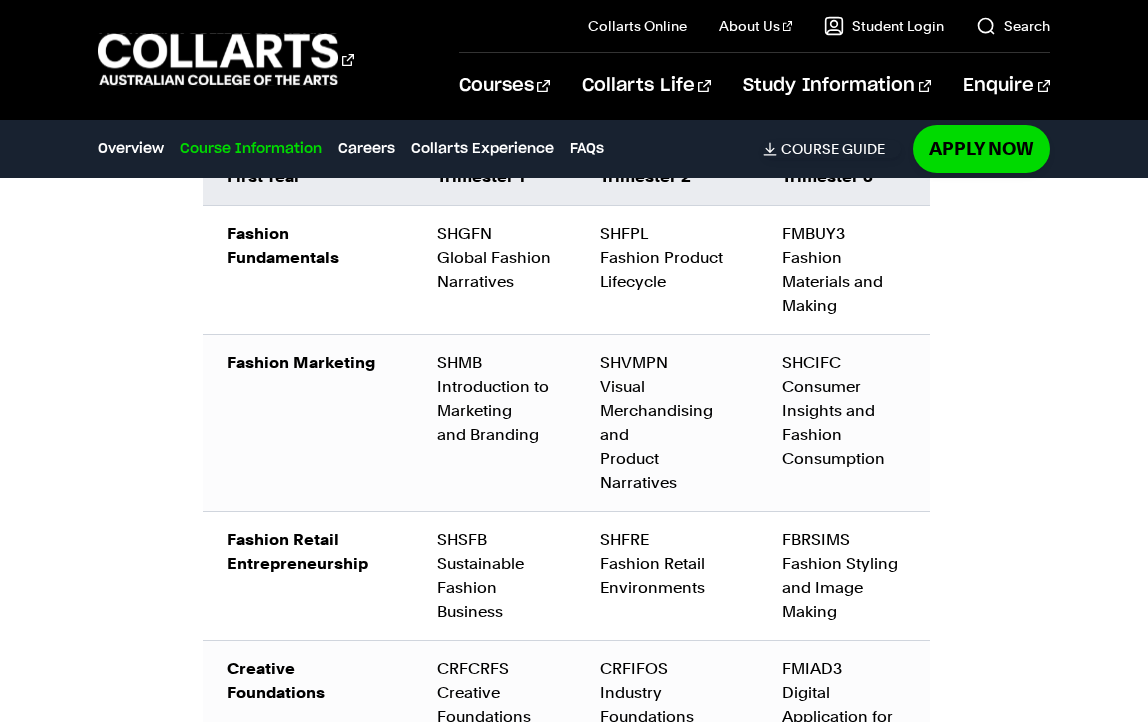 scroll, scrollTop: 2597, scrollLeft: 0, axis: vertical 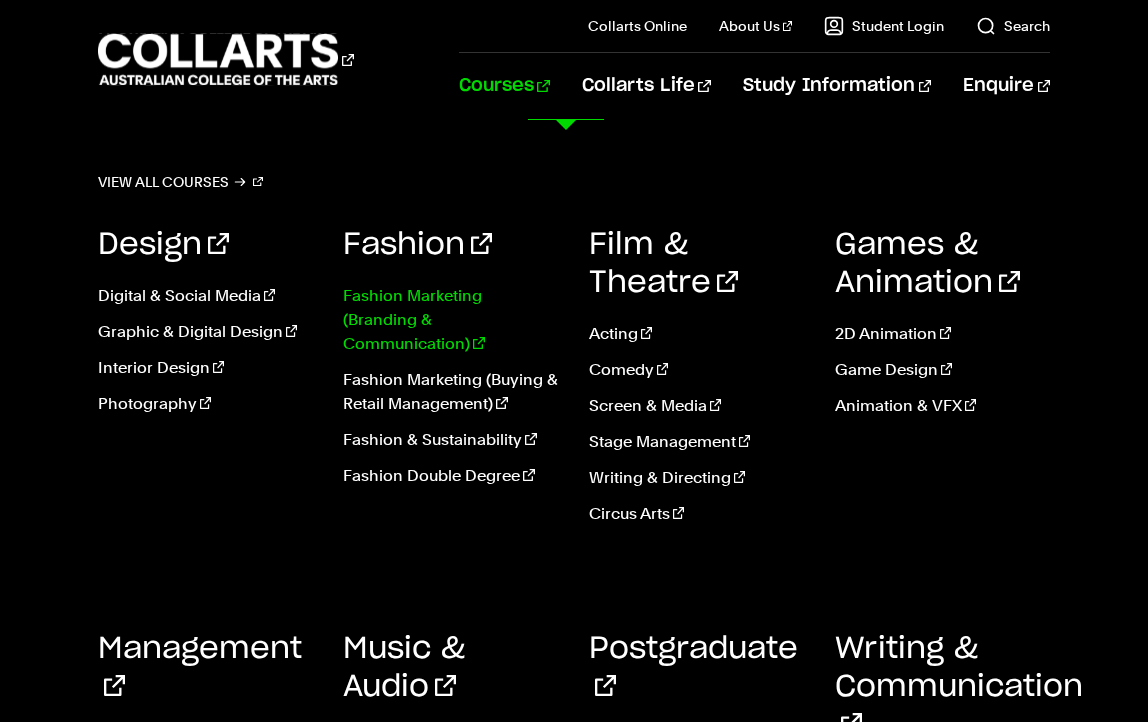 click on "Fashion Marketing (Branding & Communication)" at bounding box center (451, 320) 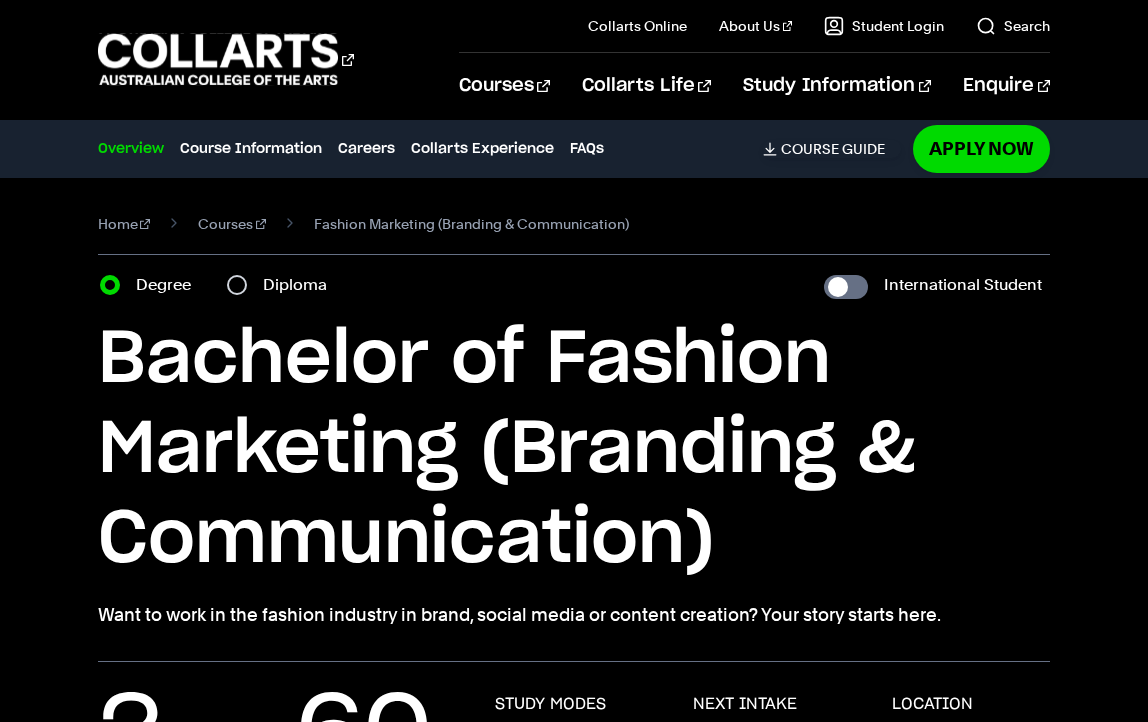 scroll, scrollTop: 555, scrollLeft: 0, axis: vertical 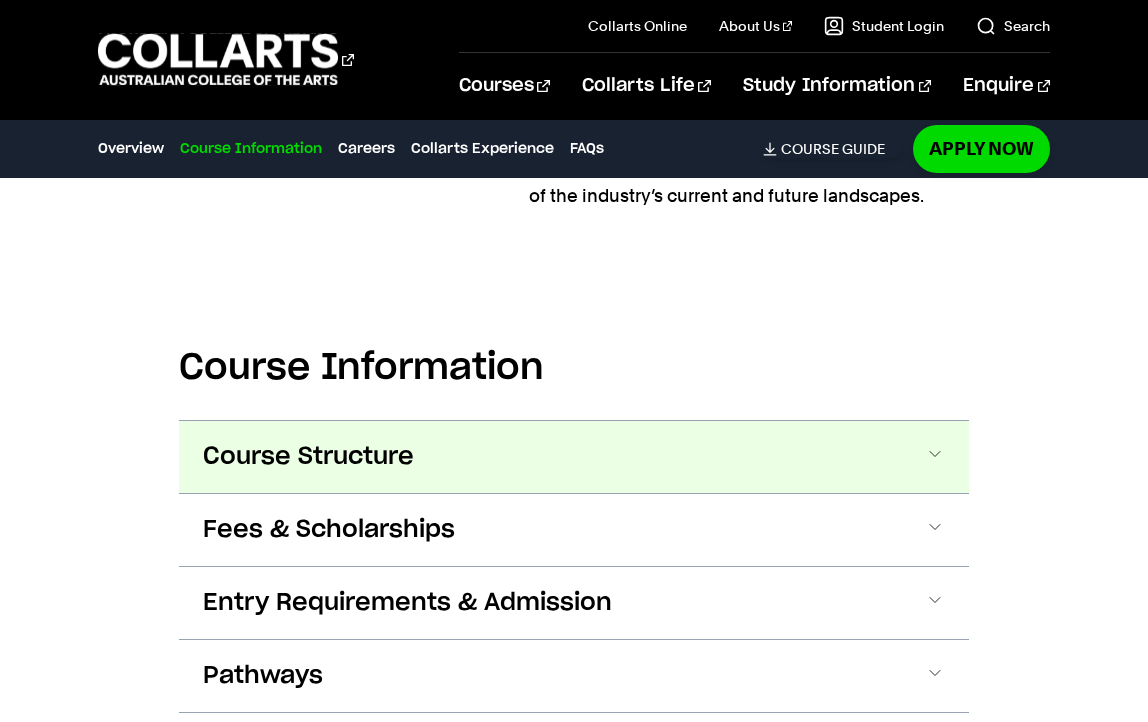 click on "Course Structure" at bounding box center [574, 457] 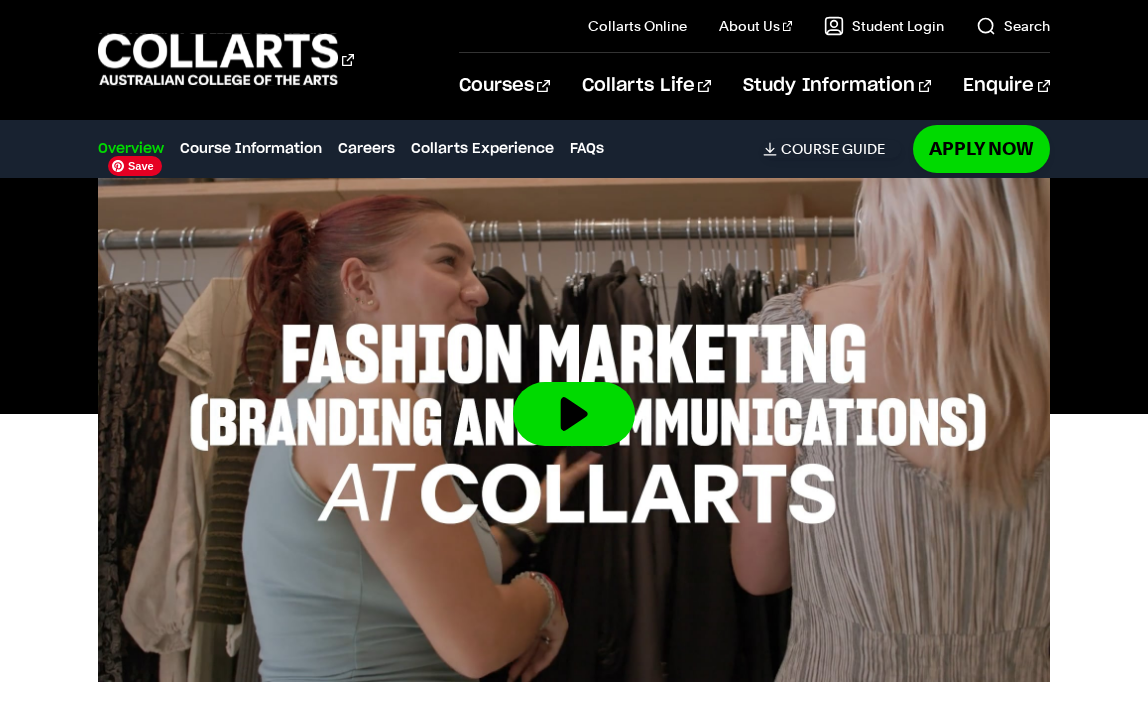 scroll, scrollTop: 772, scrollLeft: 0, axis: vertical 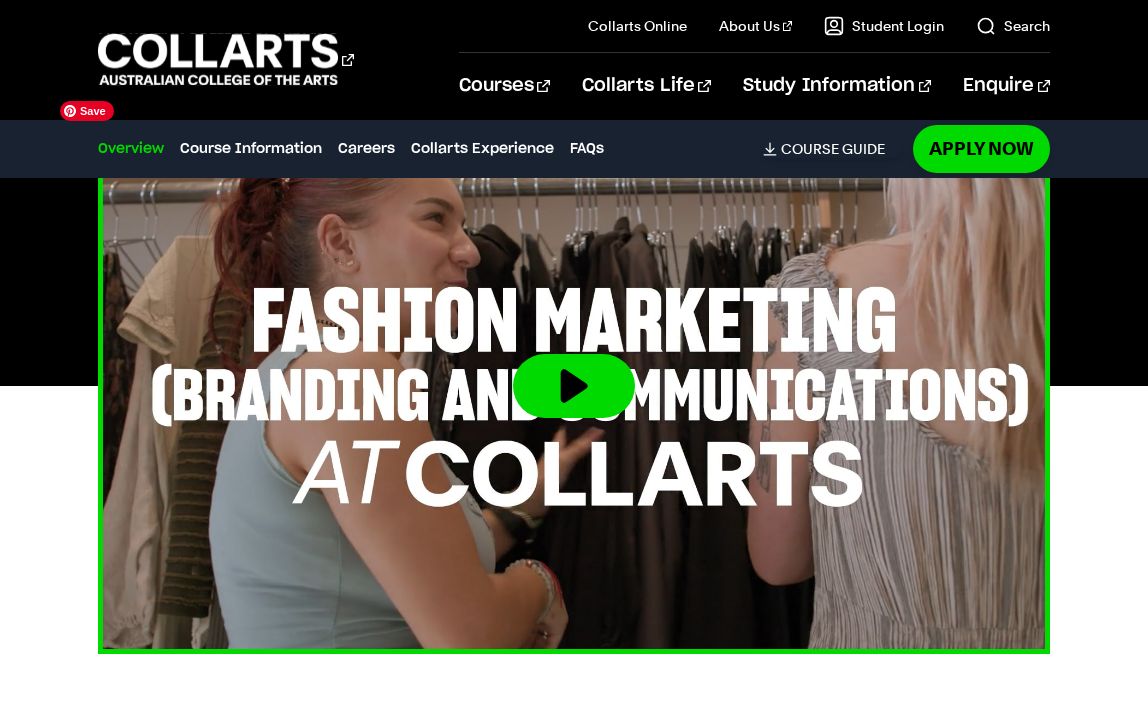 click at bounding box center [574, 386] 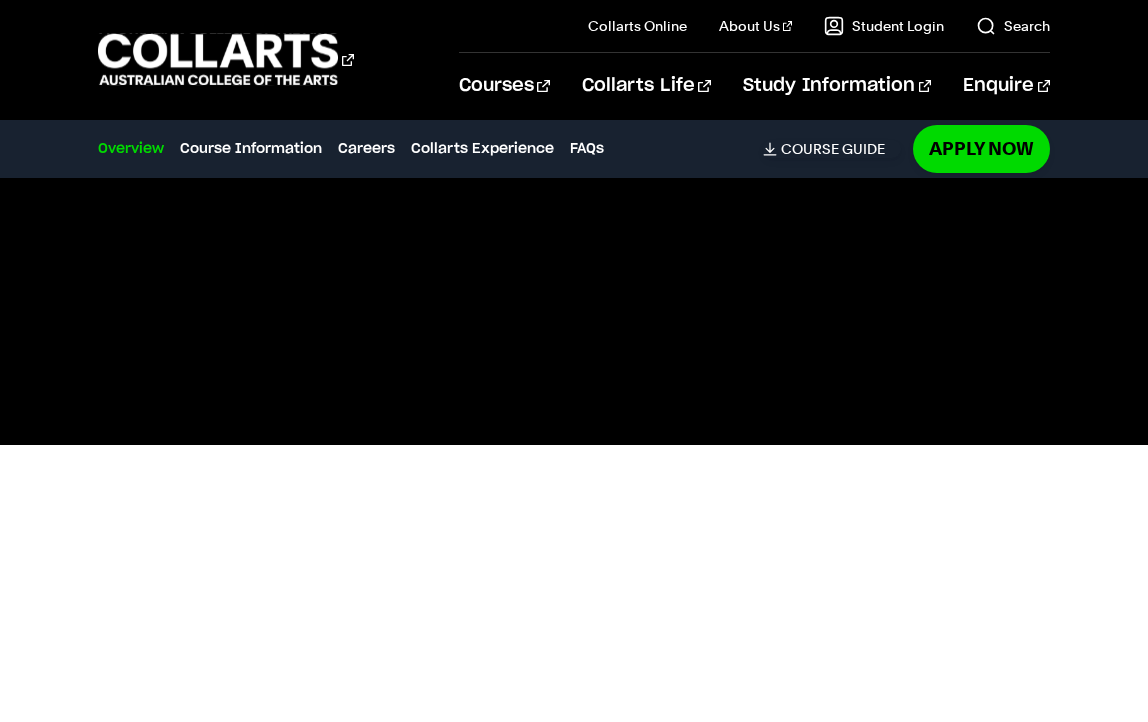 scroll, scrollTop: 712, scrollLeft: 0, axis: vertical 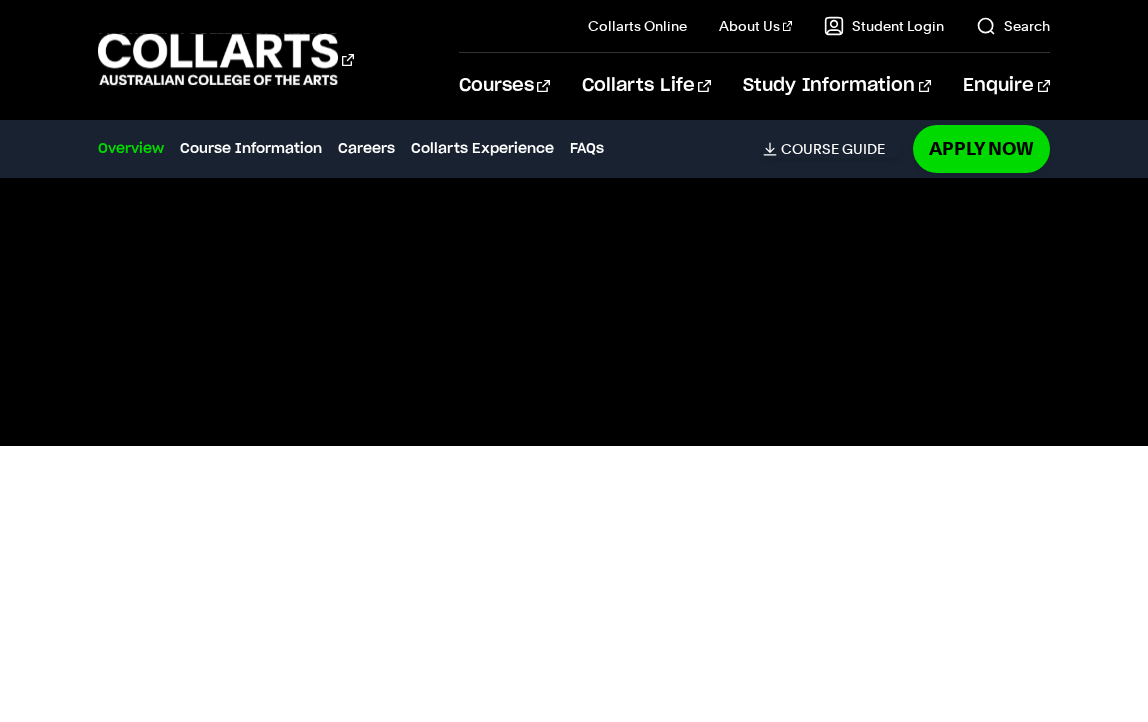 click at bounding box center [574, 446] 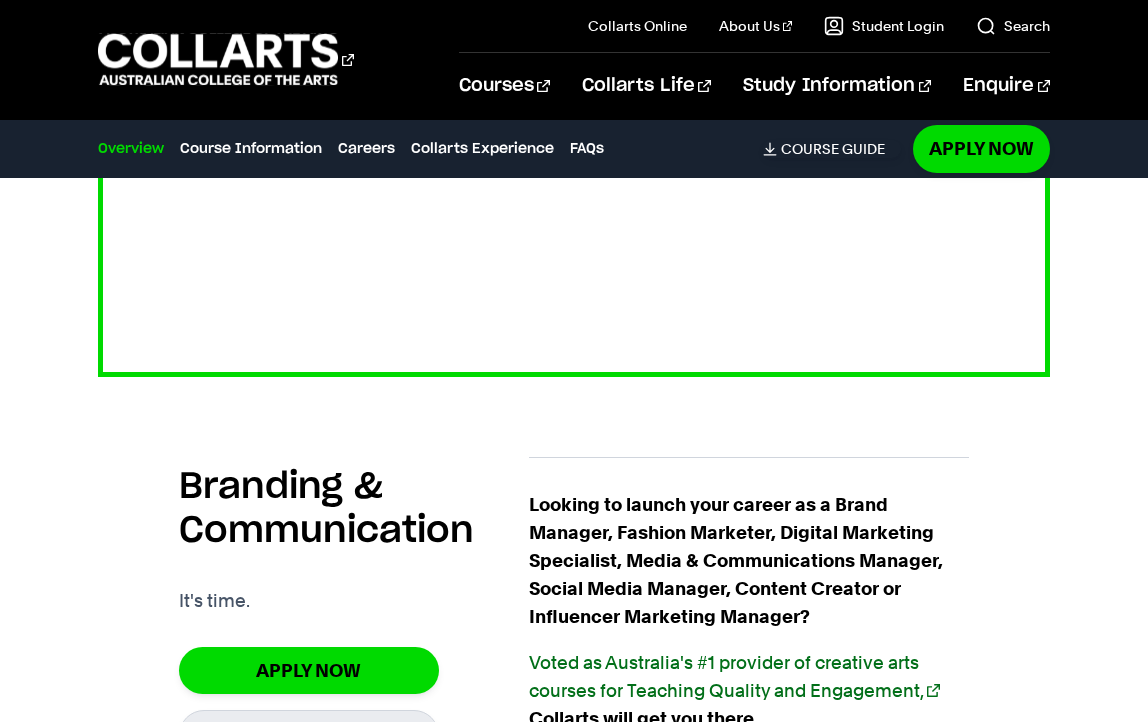 scroll, scrollTop: 1252, scrollLeft: 0, axis: vertical 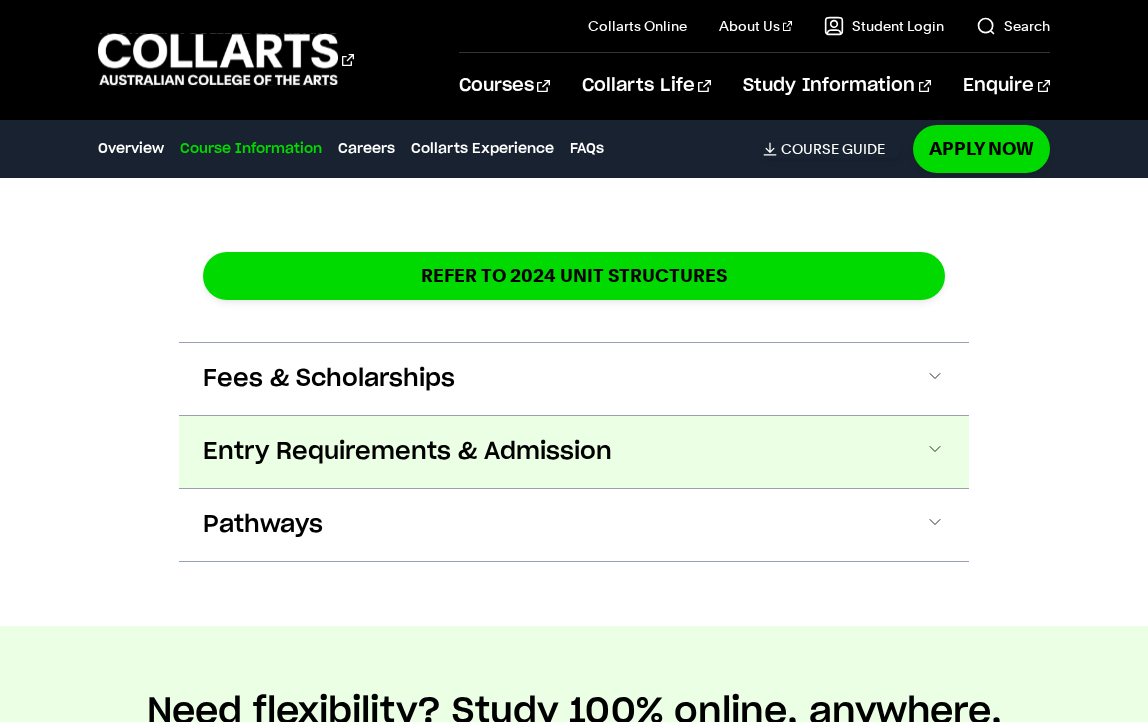 click on "Entry Requirements & Admission" at bounding box center [574, 452] 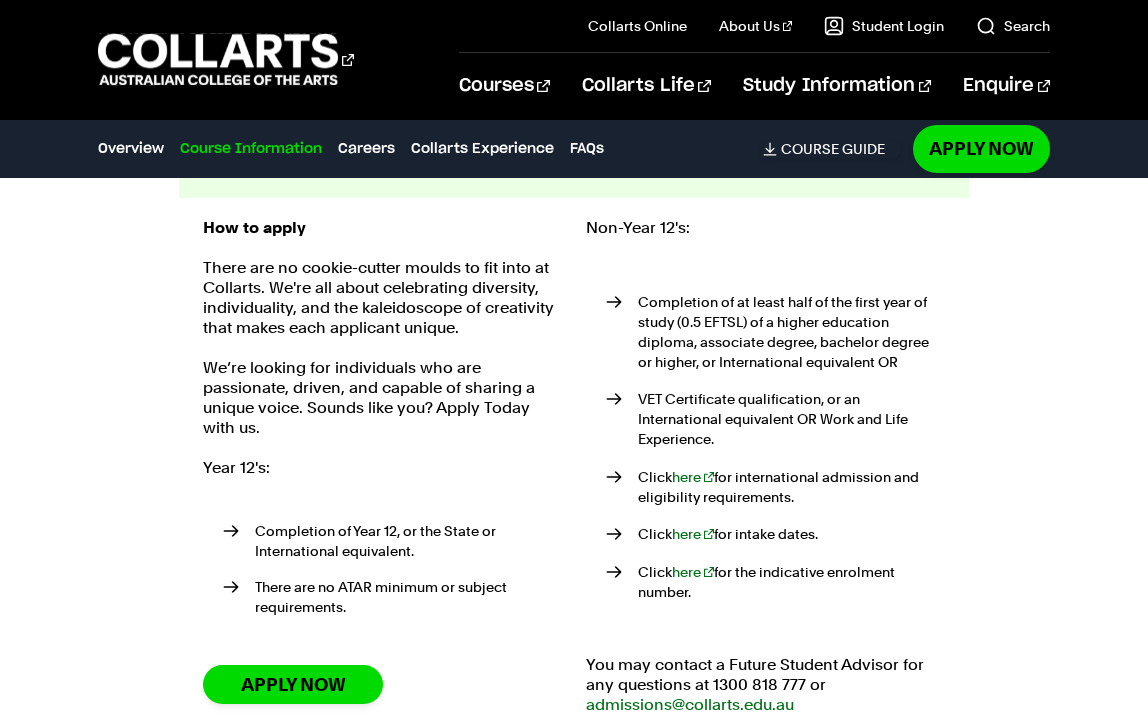 scroll, scrollTop: 4244, scrollLeft: 0, axis: vertical 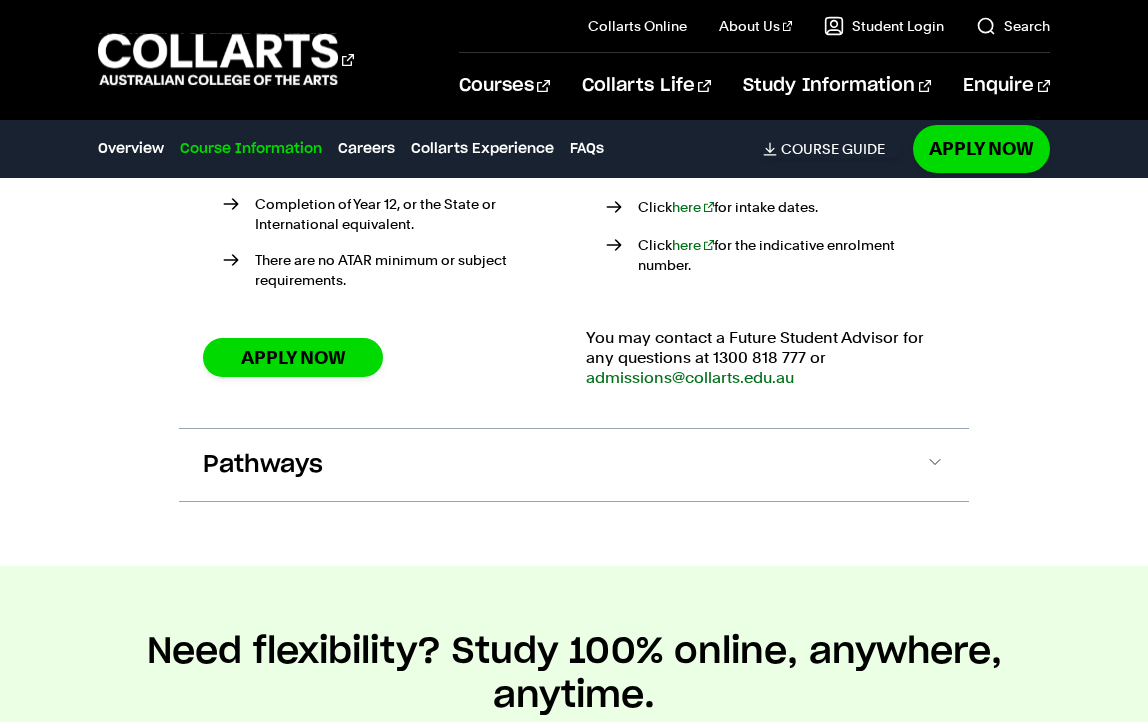 click on "Pathways" at bounding box center [574, 465] 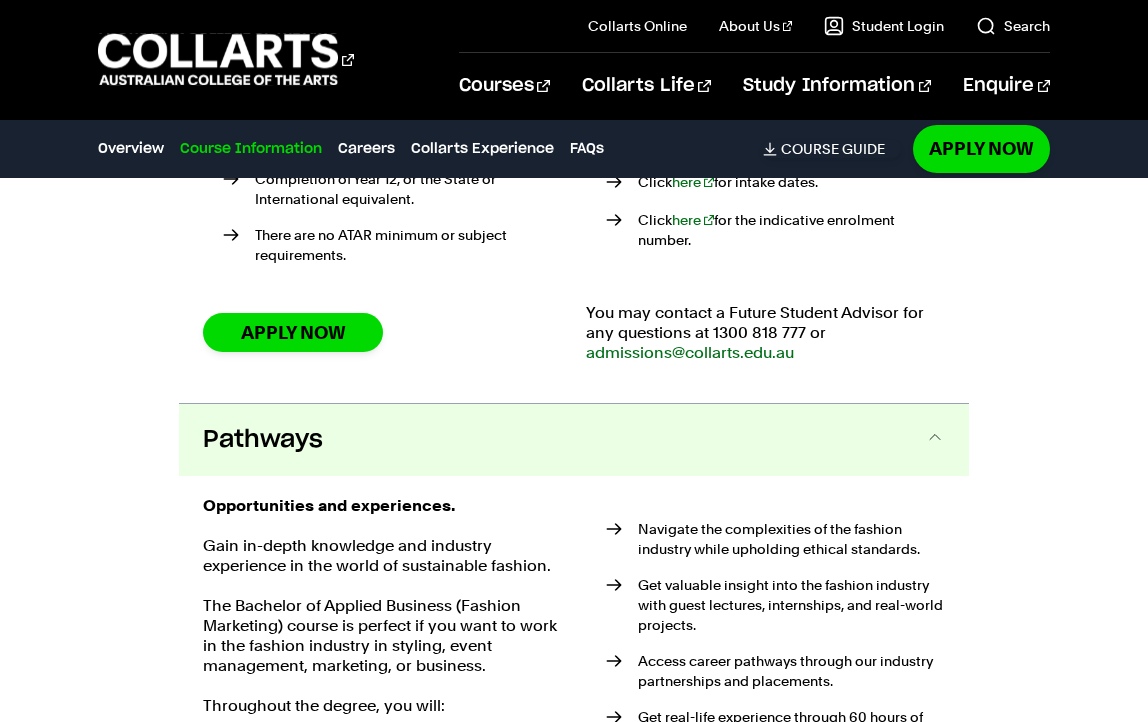 scroll, scrollTop: 4600, scrollLeft: 0, axis: vertical 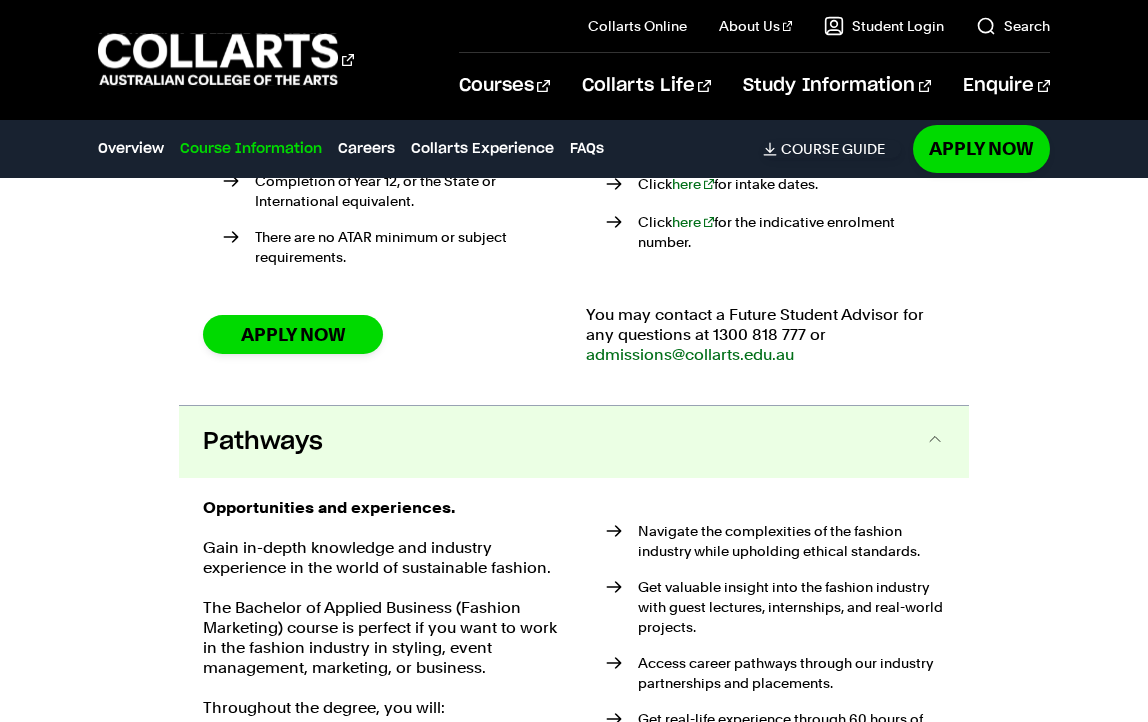 click on "Pathways" at bounding box center [574, 442] 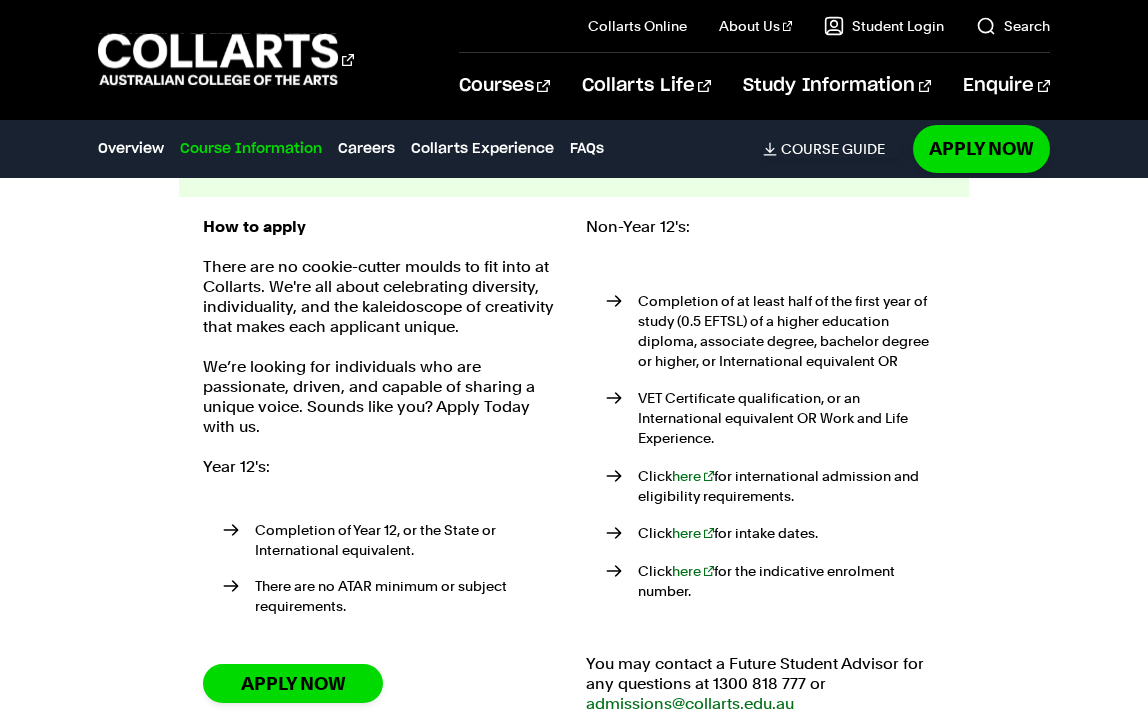 scroll, scrollTop: 4226, scrollLeft: 0, axis: vertical 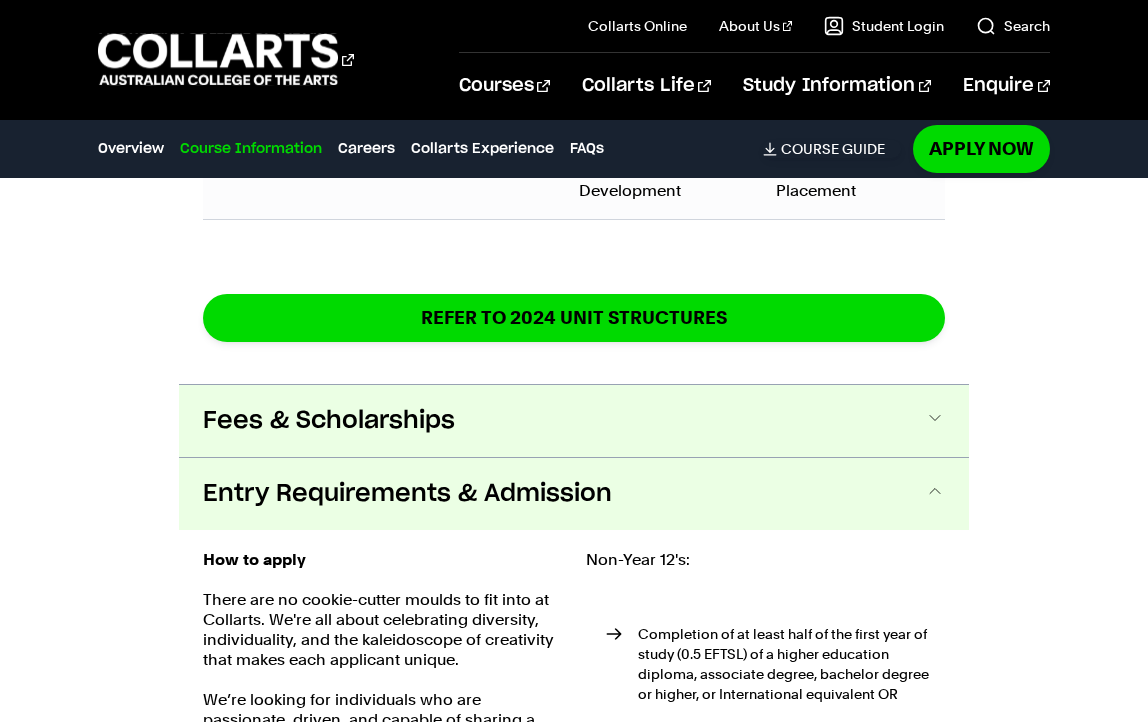 click on "Fees & Scholarships" at bounding box center (574, 421) 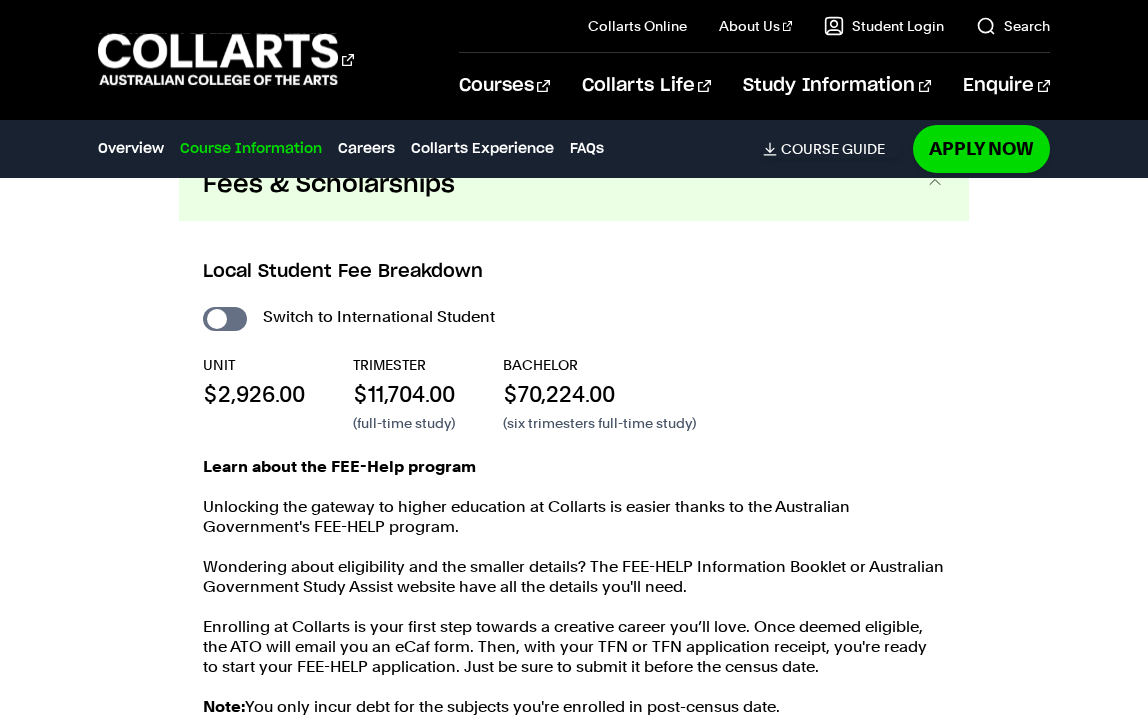 scroll, scrollTop: 4156, scrollLeft: 0, axis: vertical 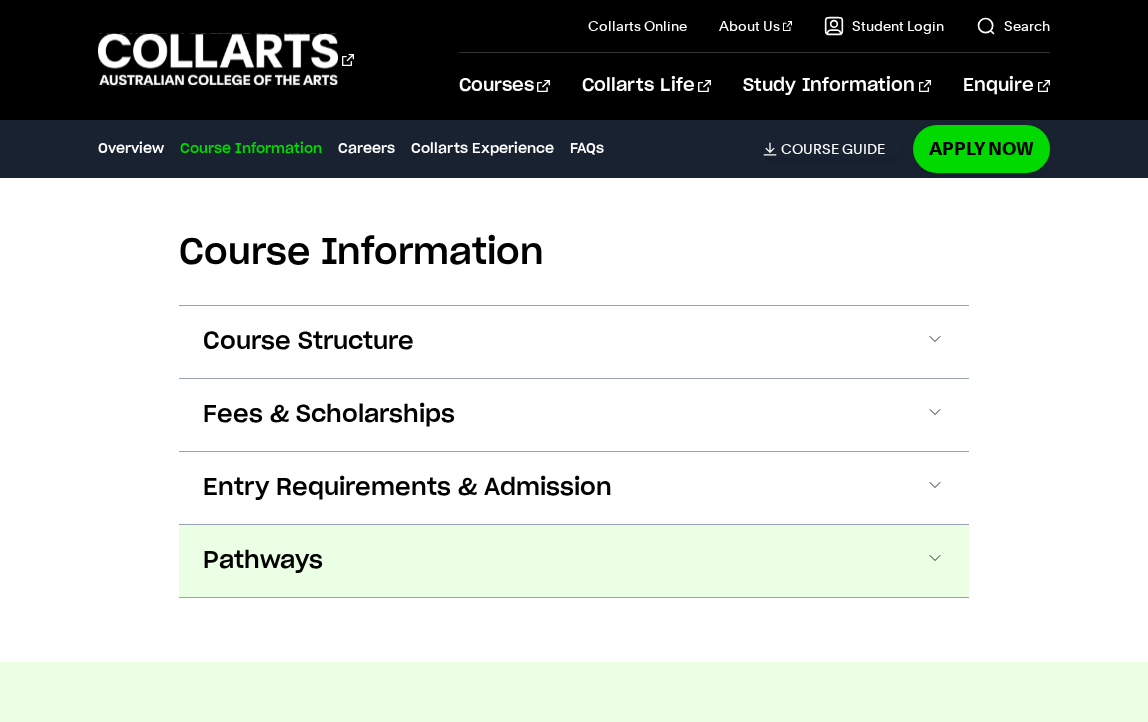 click on "Pathways" at bounding box center (574, 561) 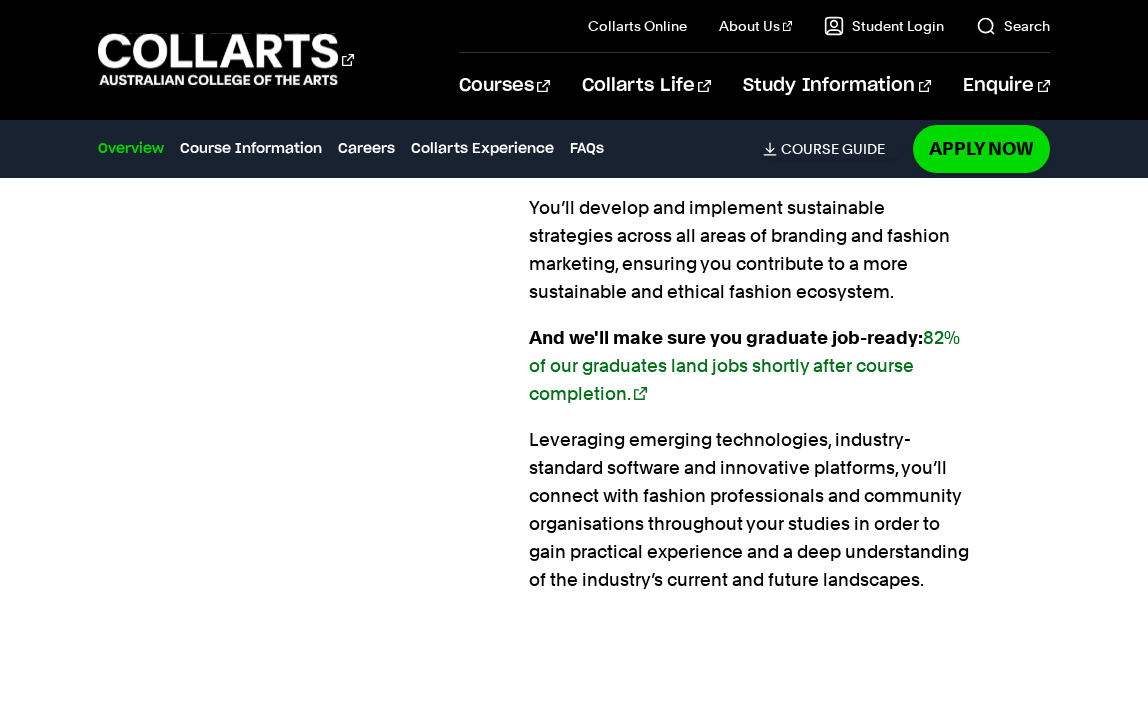 scroll, scrollTop: 1794, scrollLeft: 0, axis: vertical 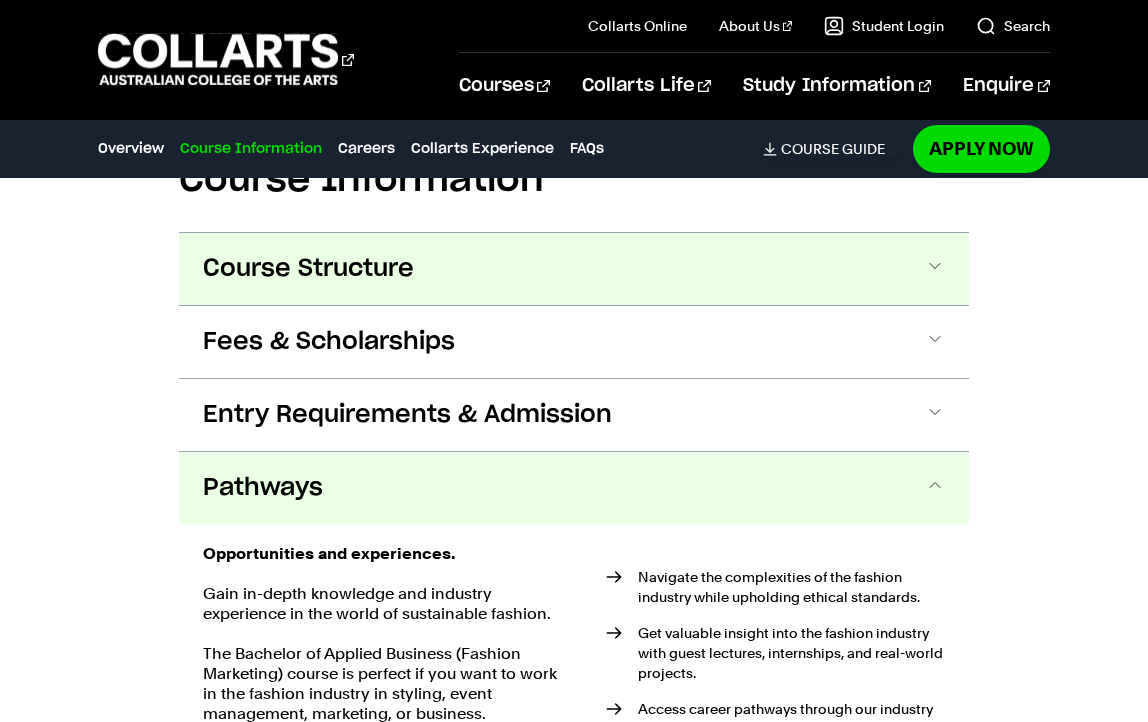 click on "Course Structure" at bounding box center (574, 269) 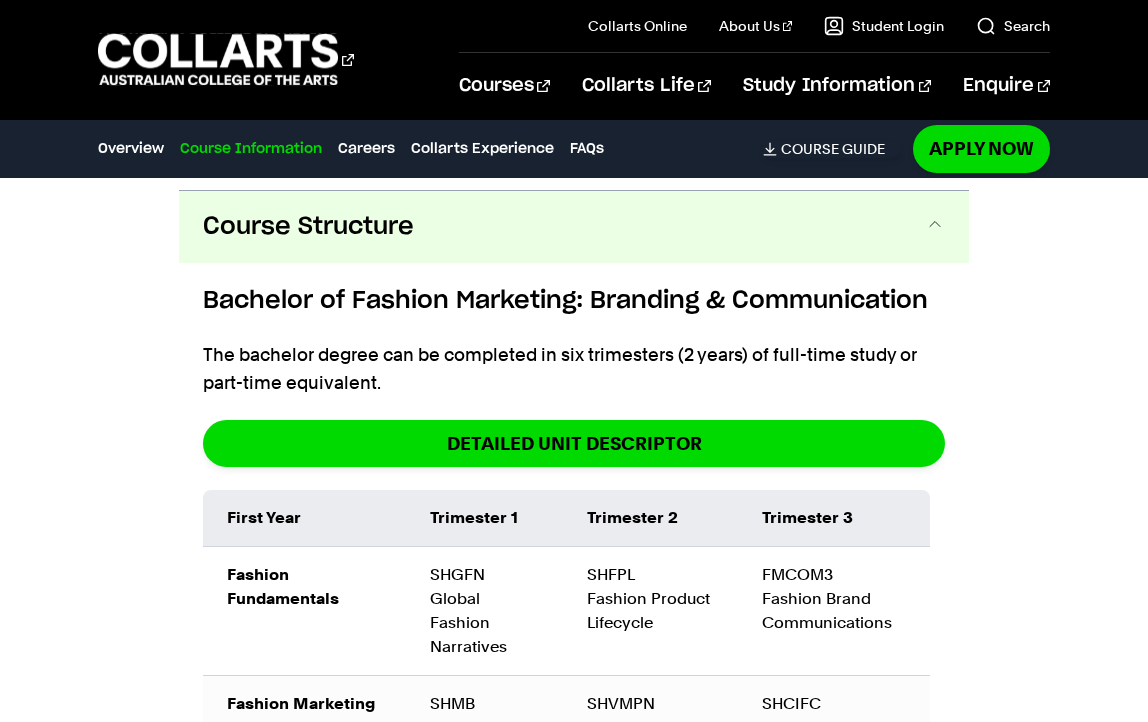 scroll, scrollTop: 2416, scrollLeft: 0, axis: vertical 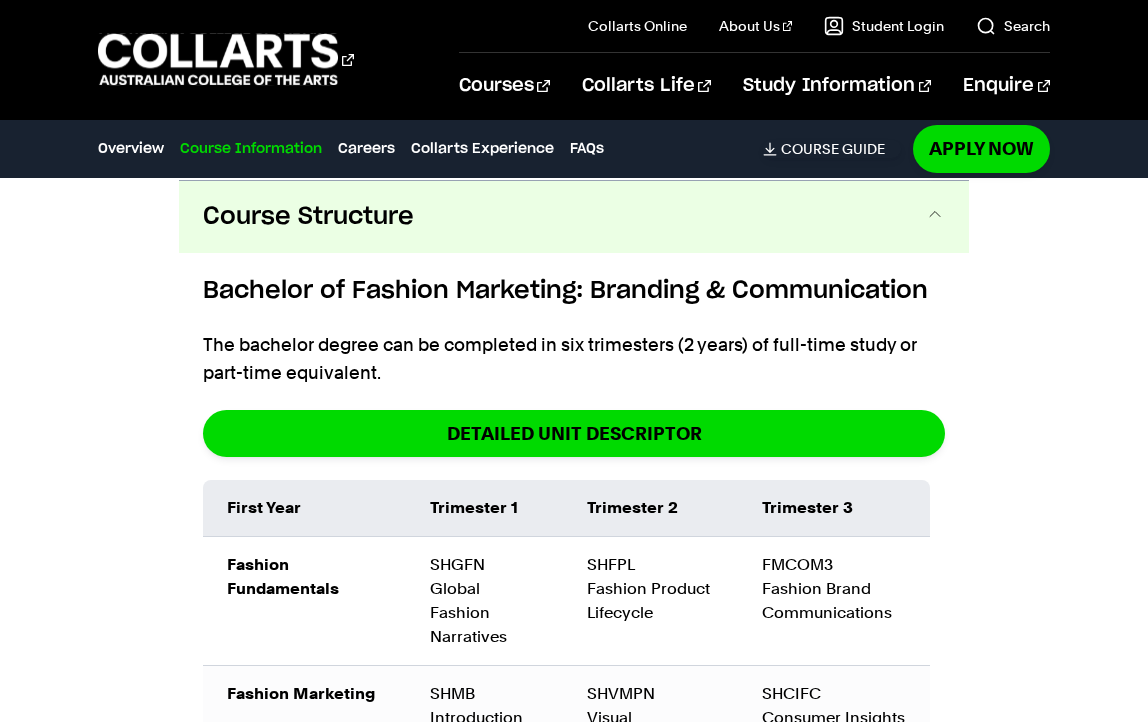 click on "Course Structure" at bounding box center (574, 217) 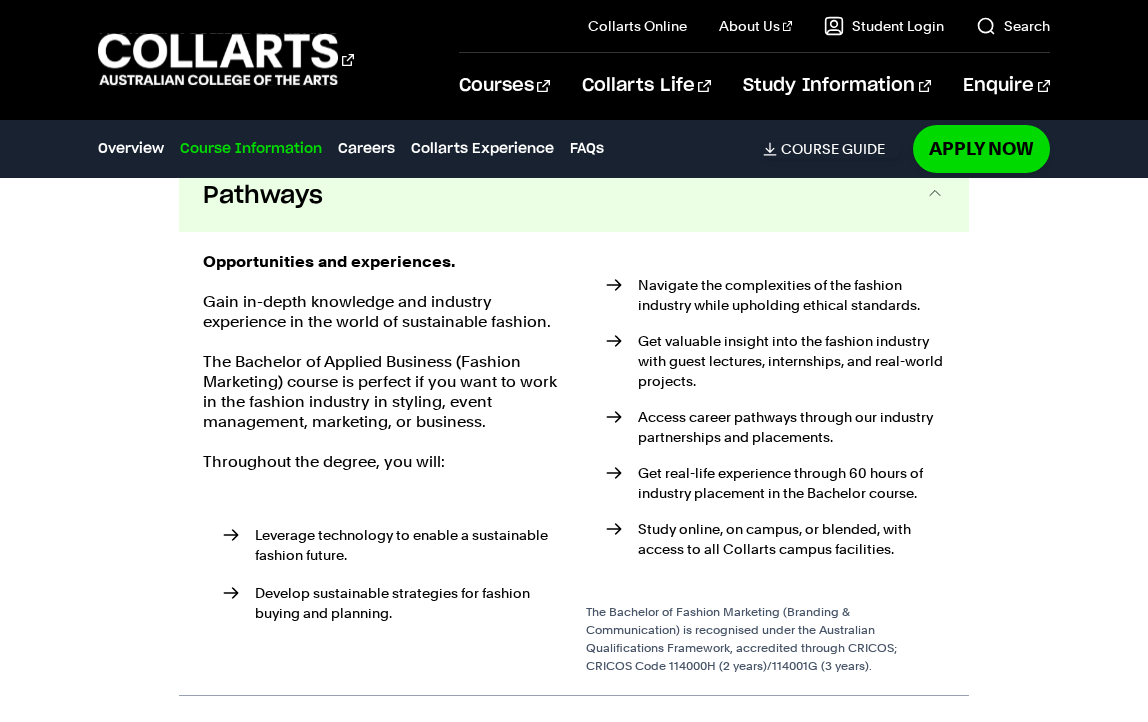 scroll, scrollTop: 2664, scrollLeft: 0, axis: vertical 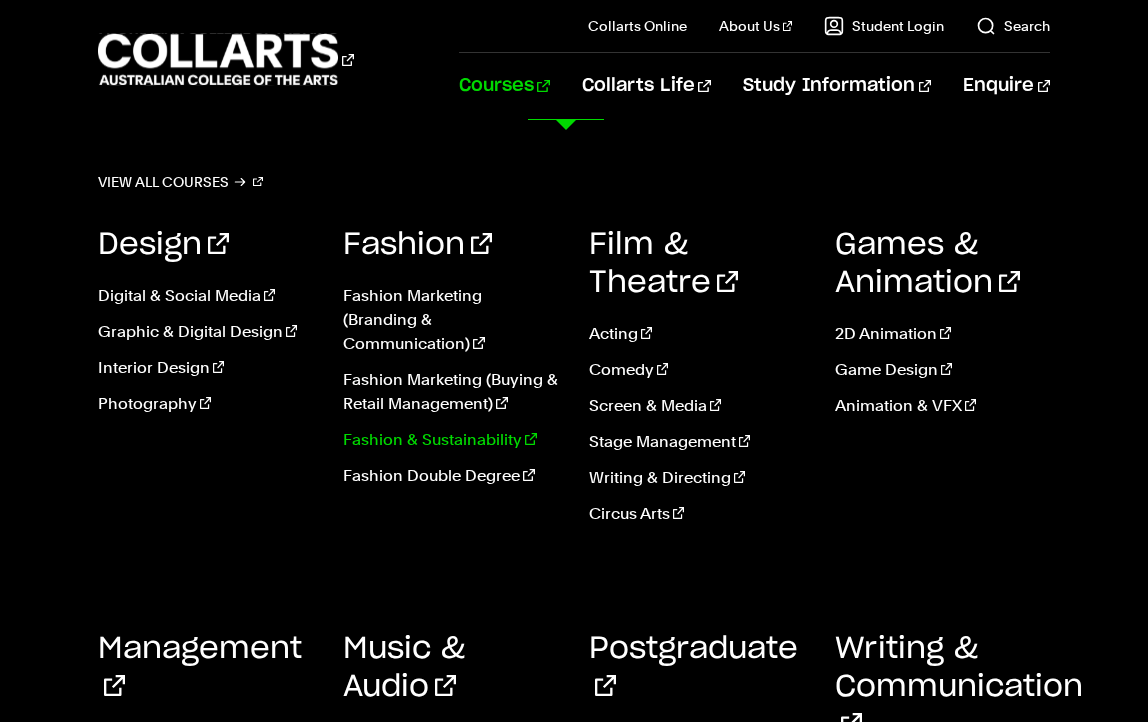 click on "Fashion & Sustainability" at bounding box center (451, 440) 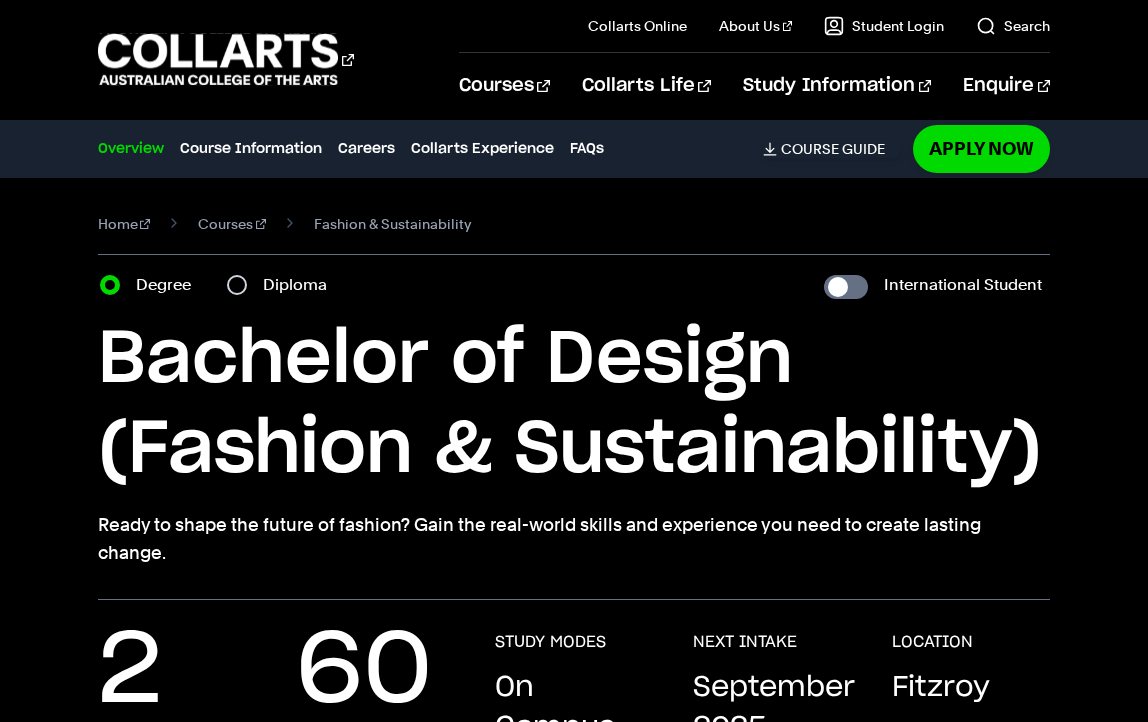 scroll, scrollTop: 0, scrollLeft: 0, axis: both 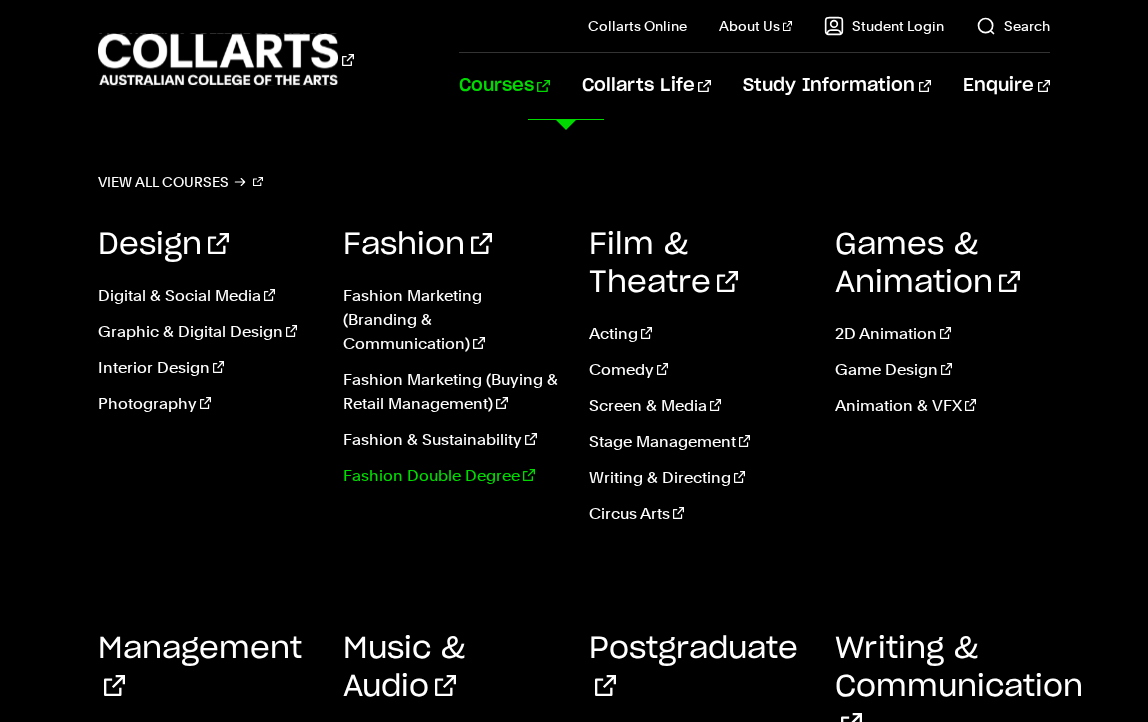 click on "Fashion Double Degree" at bounding box center [451, 476] 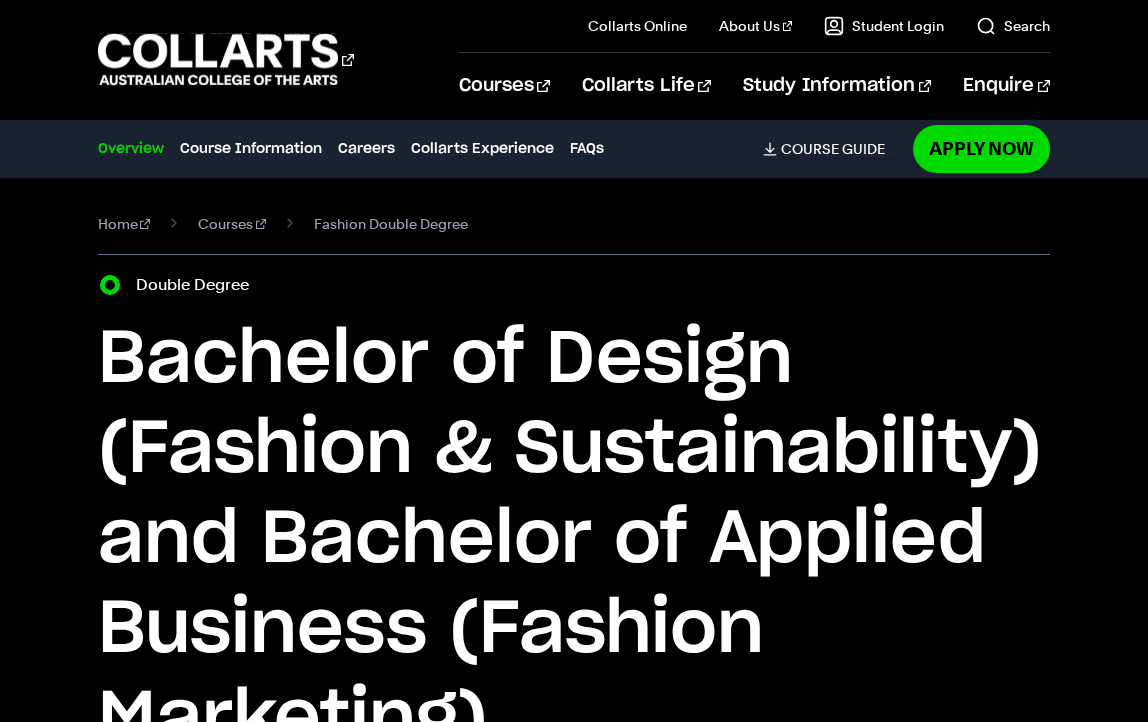 scroll, scrollTop: 64, scrollLeft: 0, axis: vertical 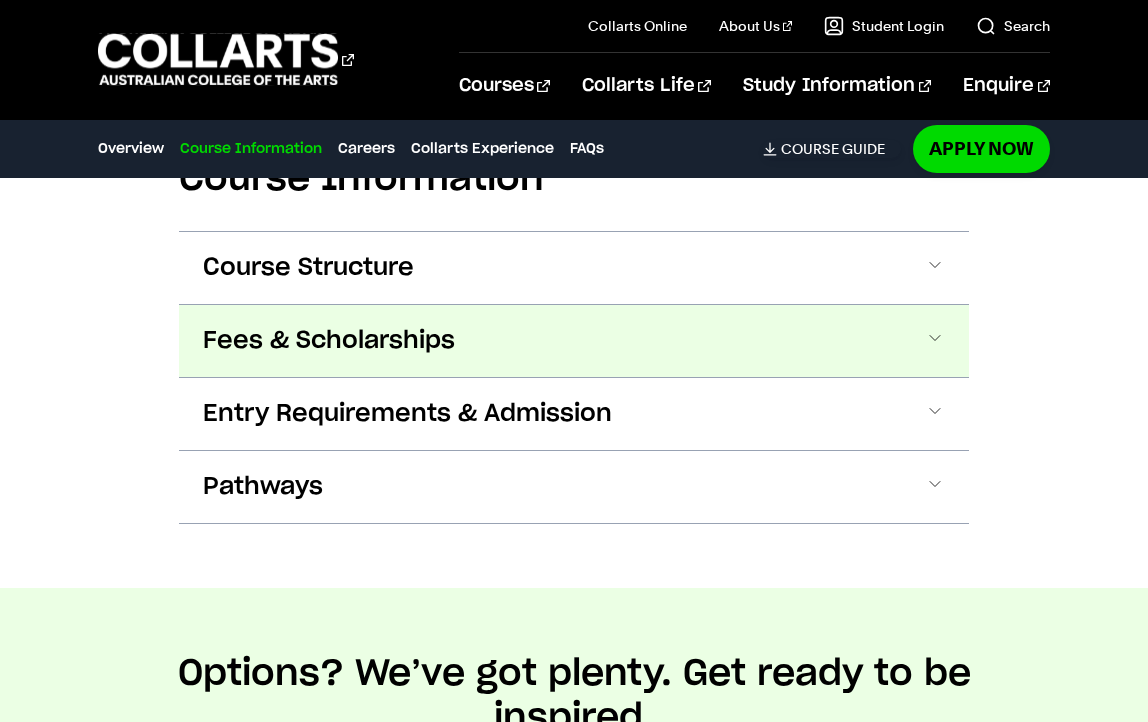 click on "Fees & Scholarships" at bounding box center (574, 341) 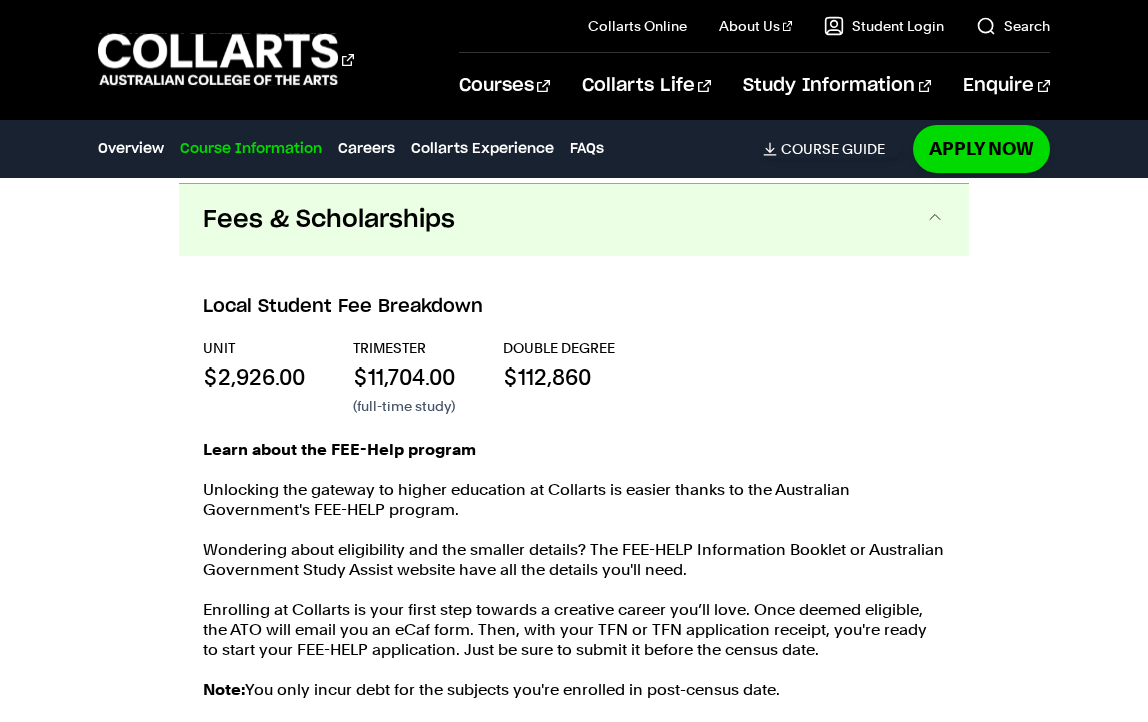 scroll, scrollTop: 2515, scrollLeft: 0, axis: vertical 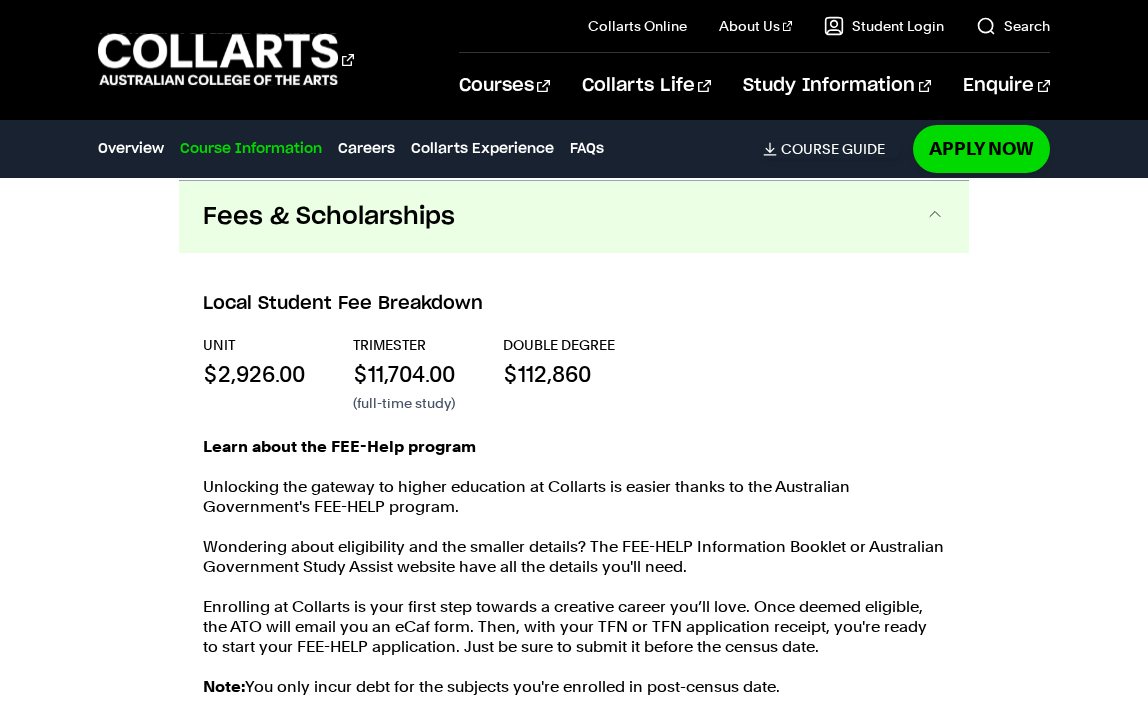 click on "Fees & Scholarships" at bounding box center (574, 217) 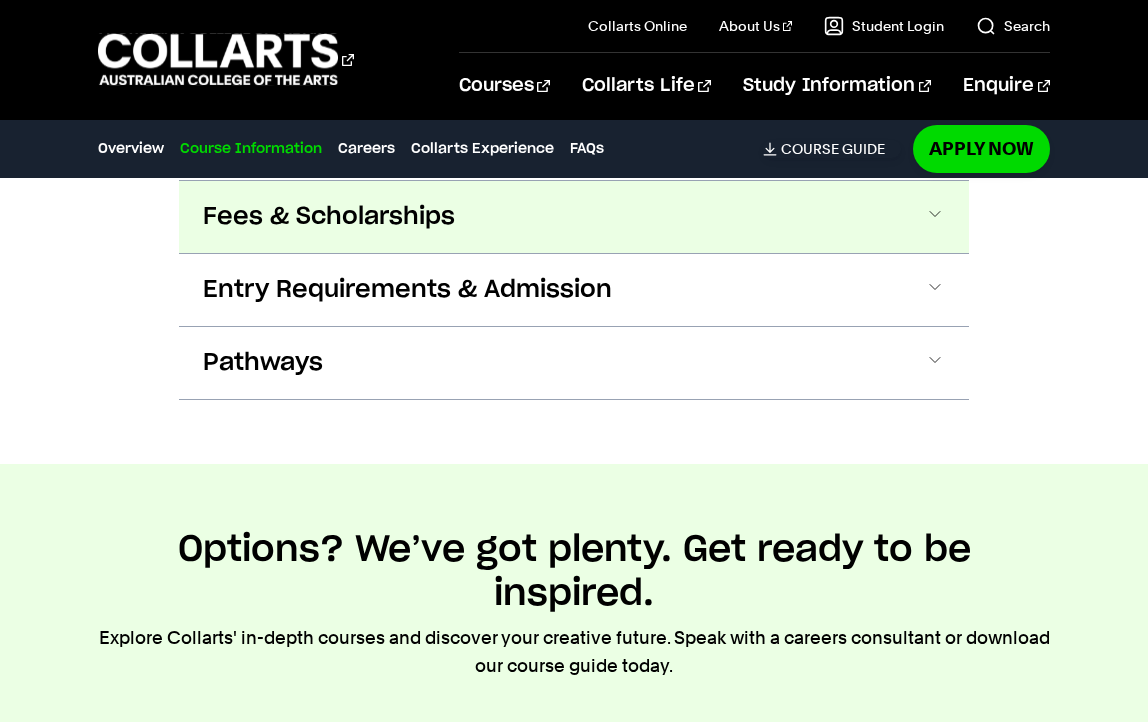 click on "Fees & Scholarships" at bounding box center [574, 217] 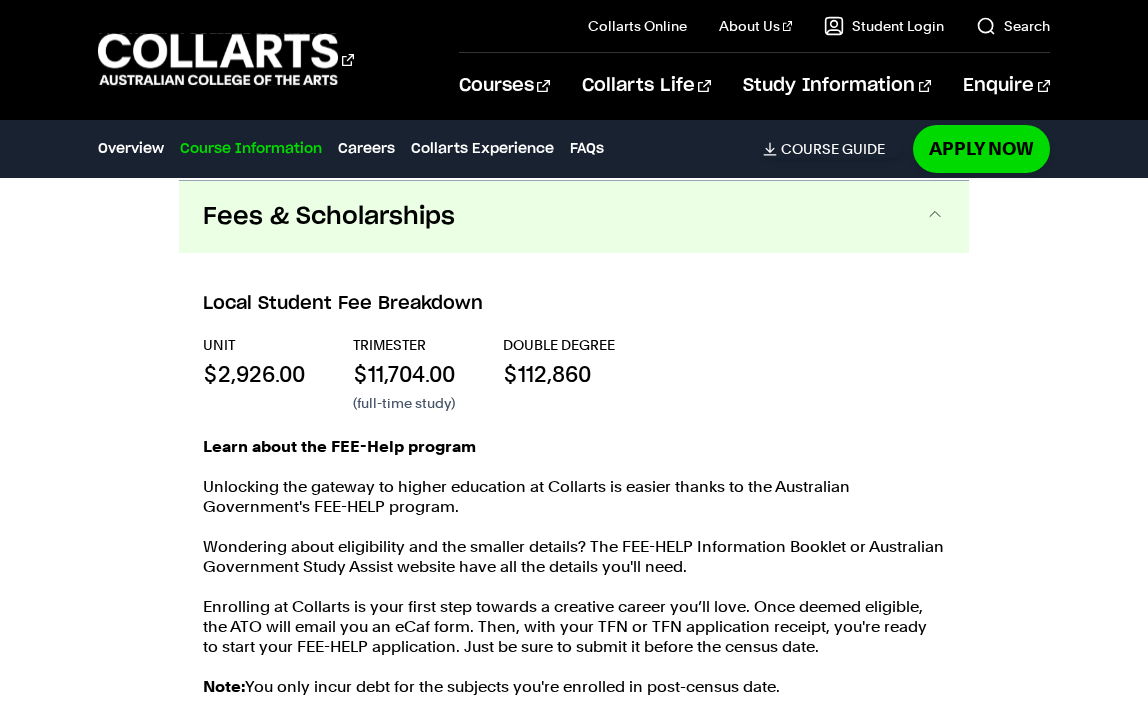 click on "Fees & Scholarships" at bounding box center (574, 217) 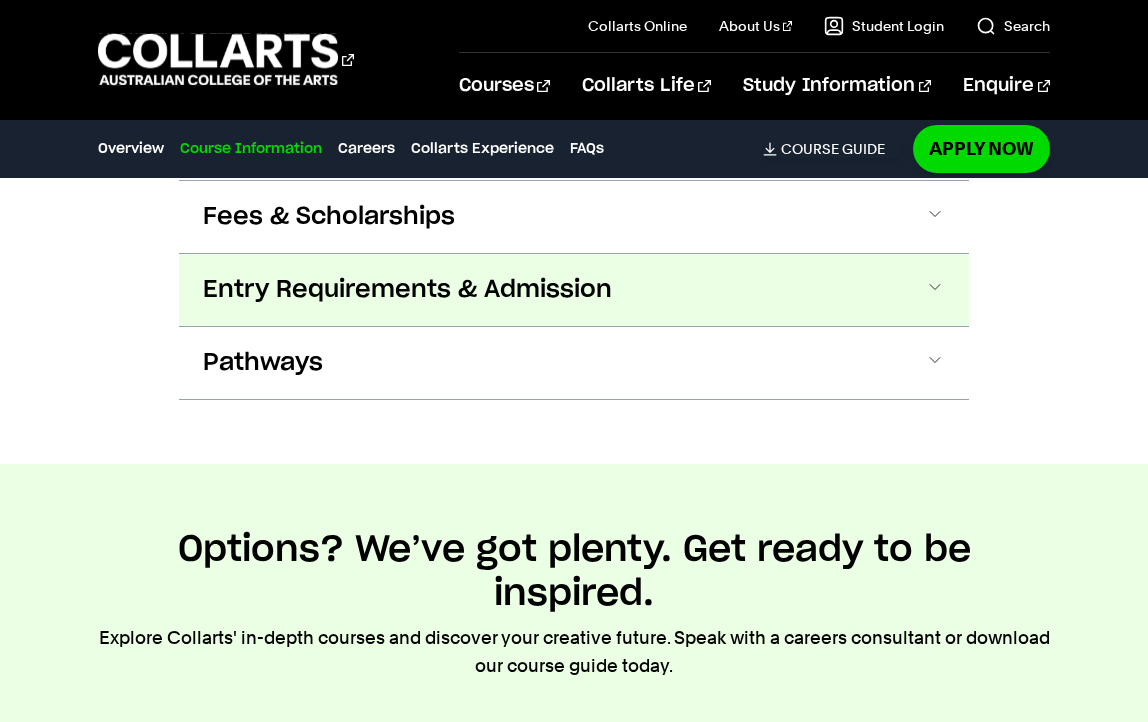 click on "Entry Requirements & Admission" at bounding box center (574, 290) 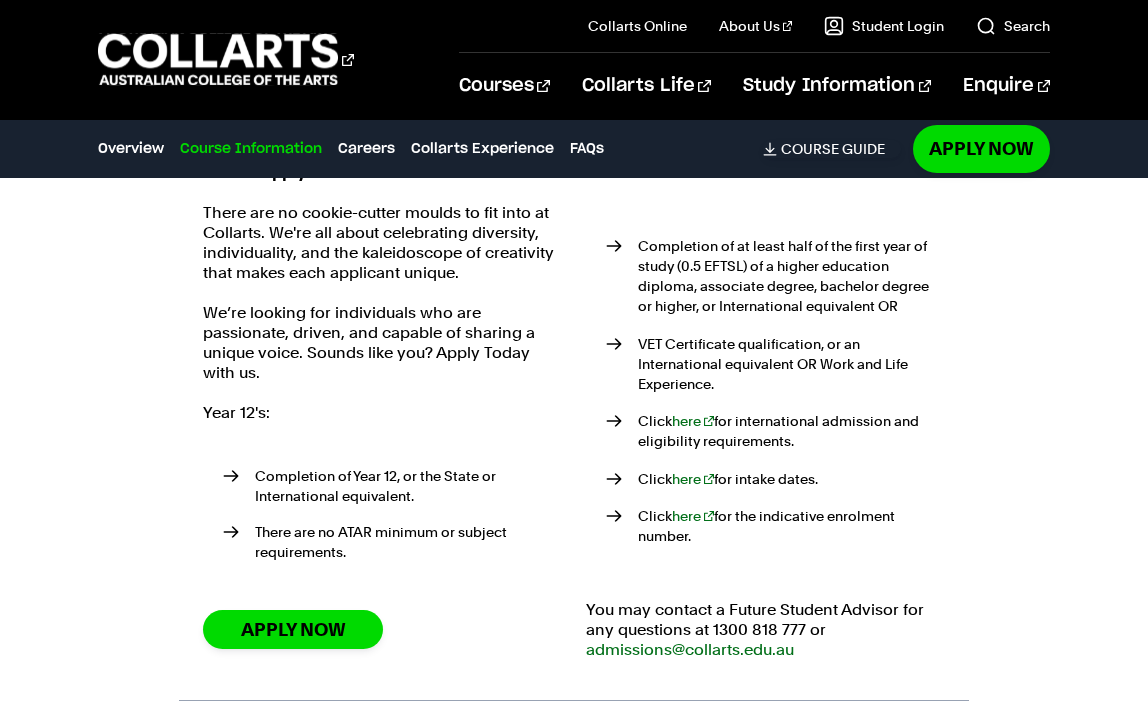scroll, scrollTop: 2695, scrollLeft: 0, axis: vertical 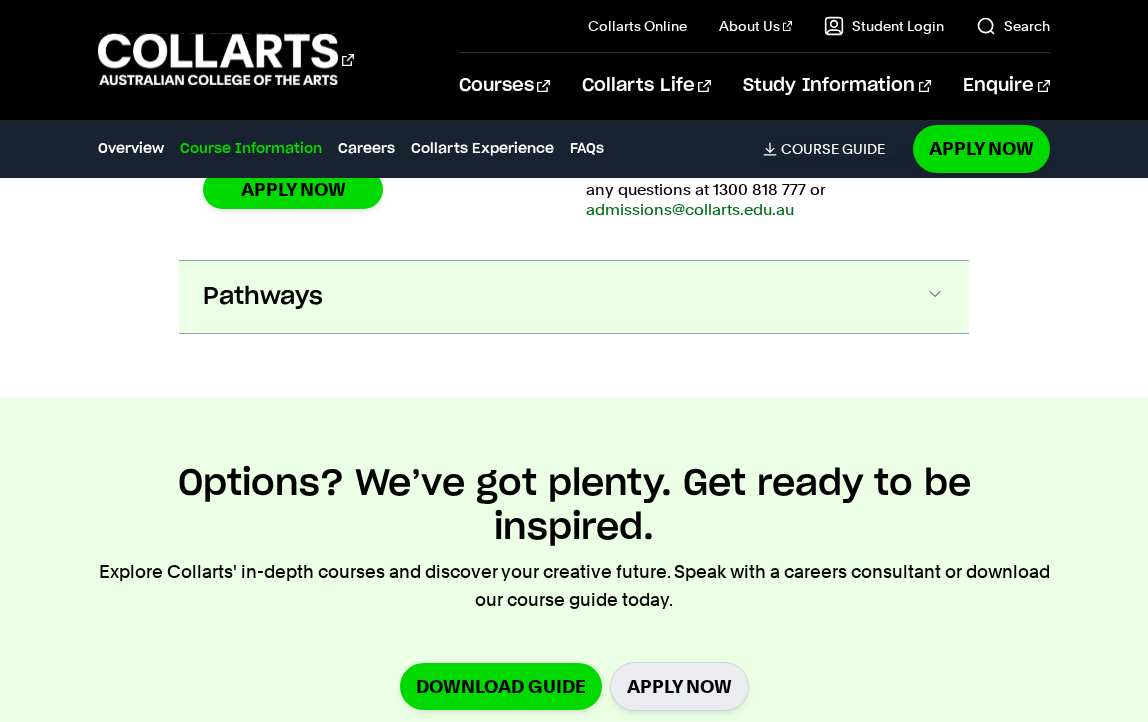 click on "Pathways" at bounding box center [574, 297] 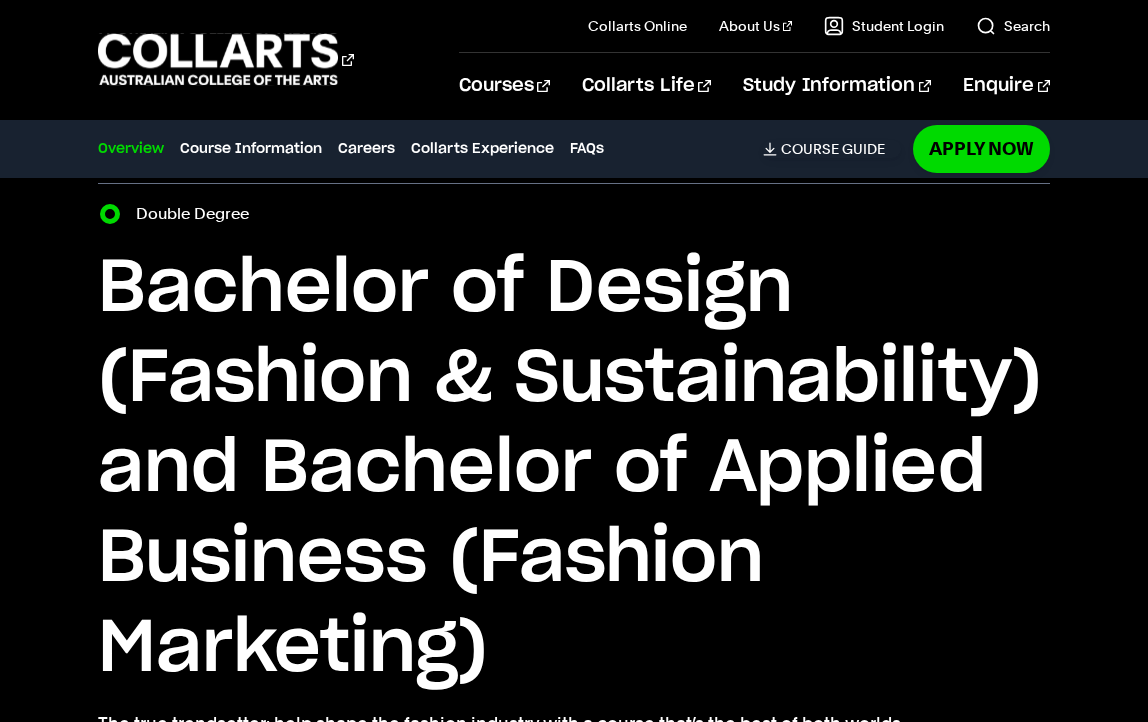 scroll, scrollTop: 80, scrollLeft: 0, axis: vertical 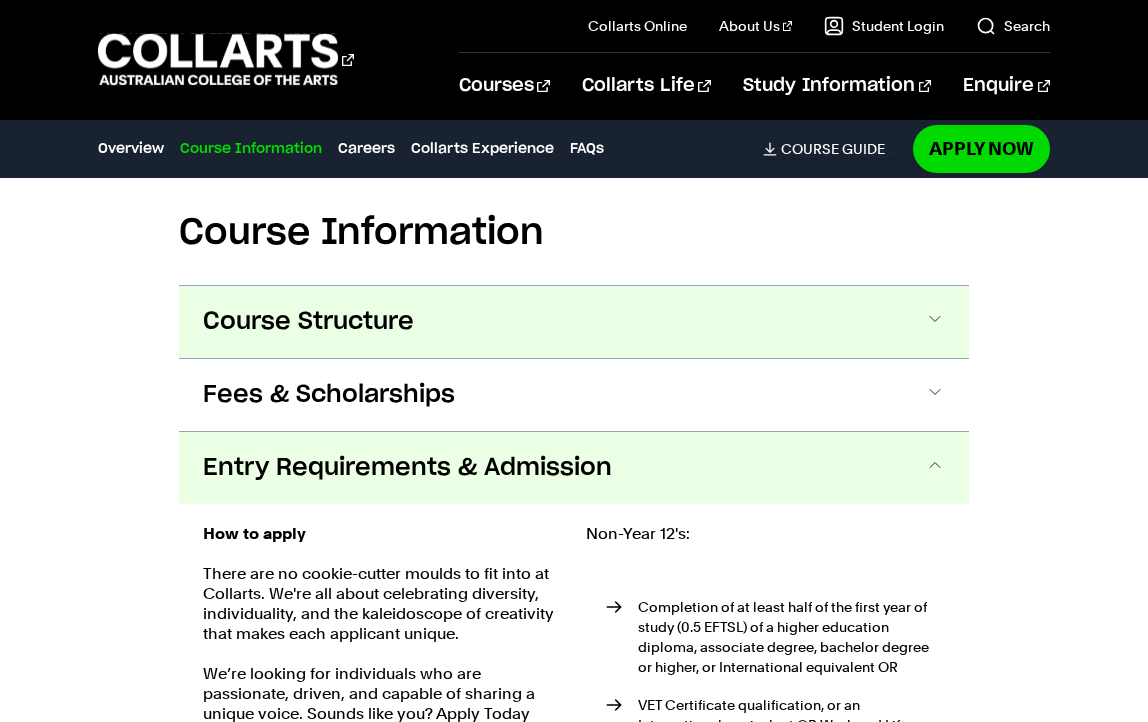 click on "Course Structure" at bounding box center [574, 322] 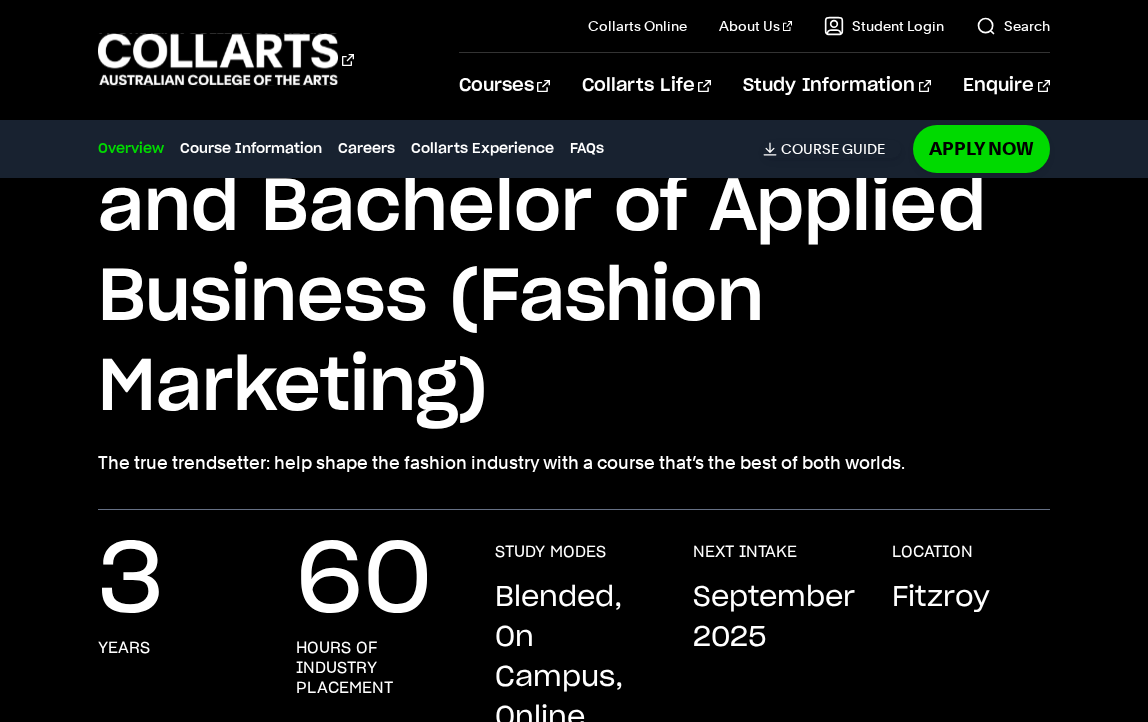 scroll, scrollTop: 0, scrollLeft: 0, axis: both 